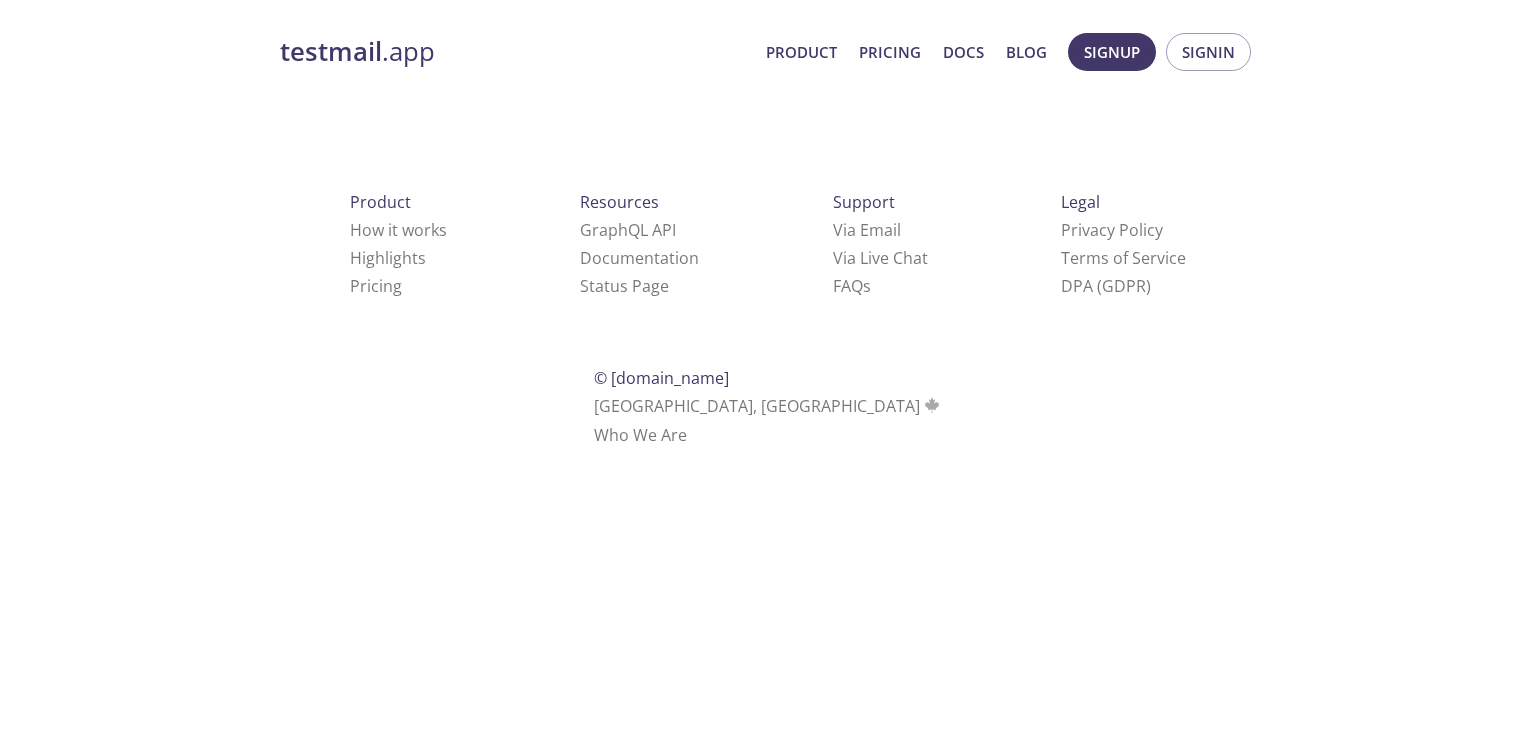 scroll, scrollTop: 0, scrollLeft: 0, axis: both 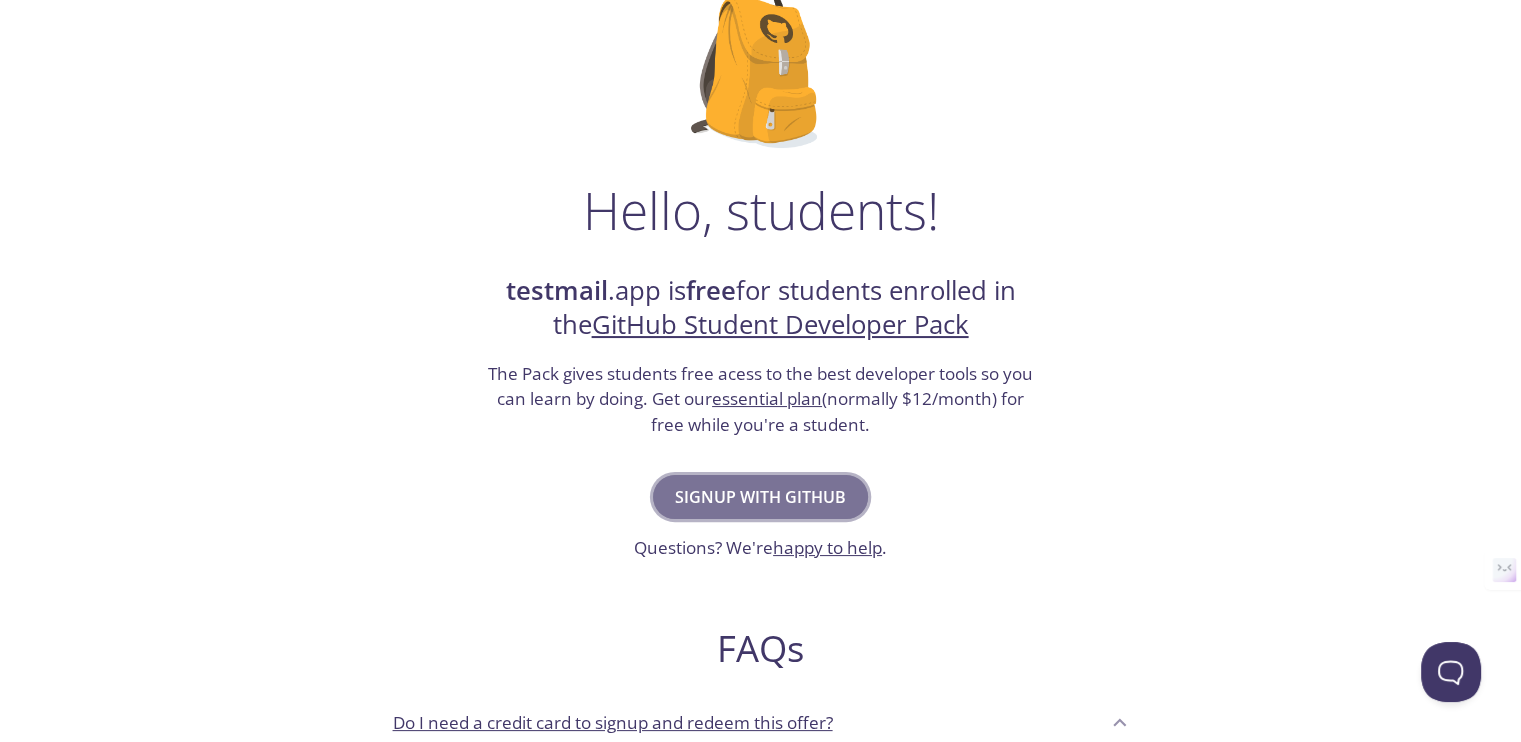 click on "Signup with GitHub" at bounding box center (760, 497) 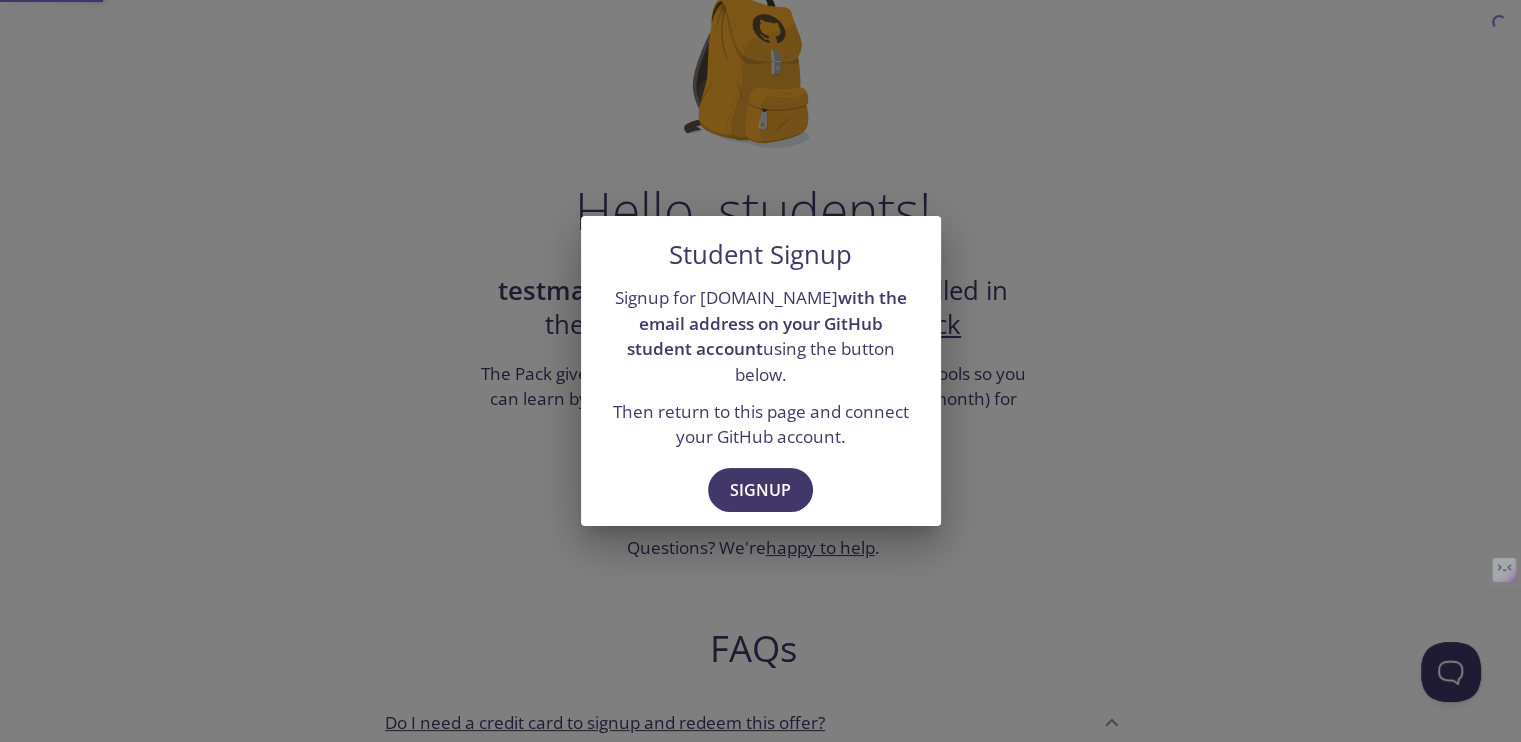scroll, scrollTop: 0, scrollLeft: 0, axis: both 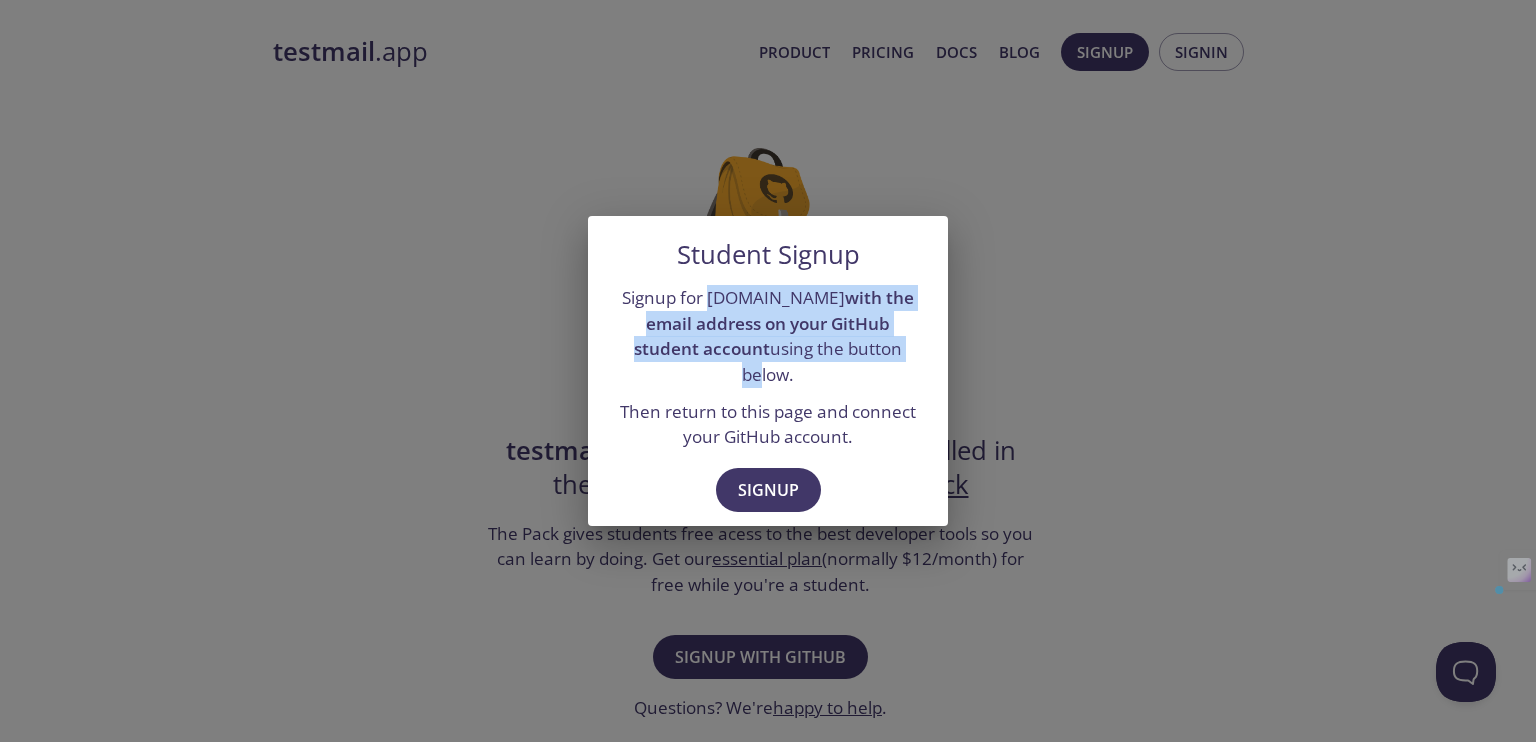 drag, startPoint x: 701, startPoint y: 309, endPoint x: 854, endPoint y: 361, distance: 161.59517 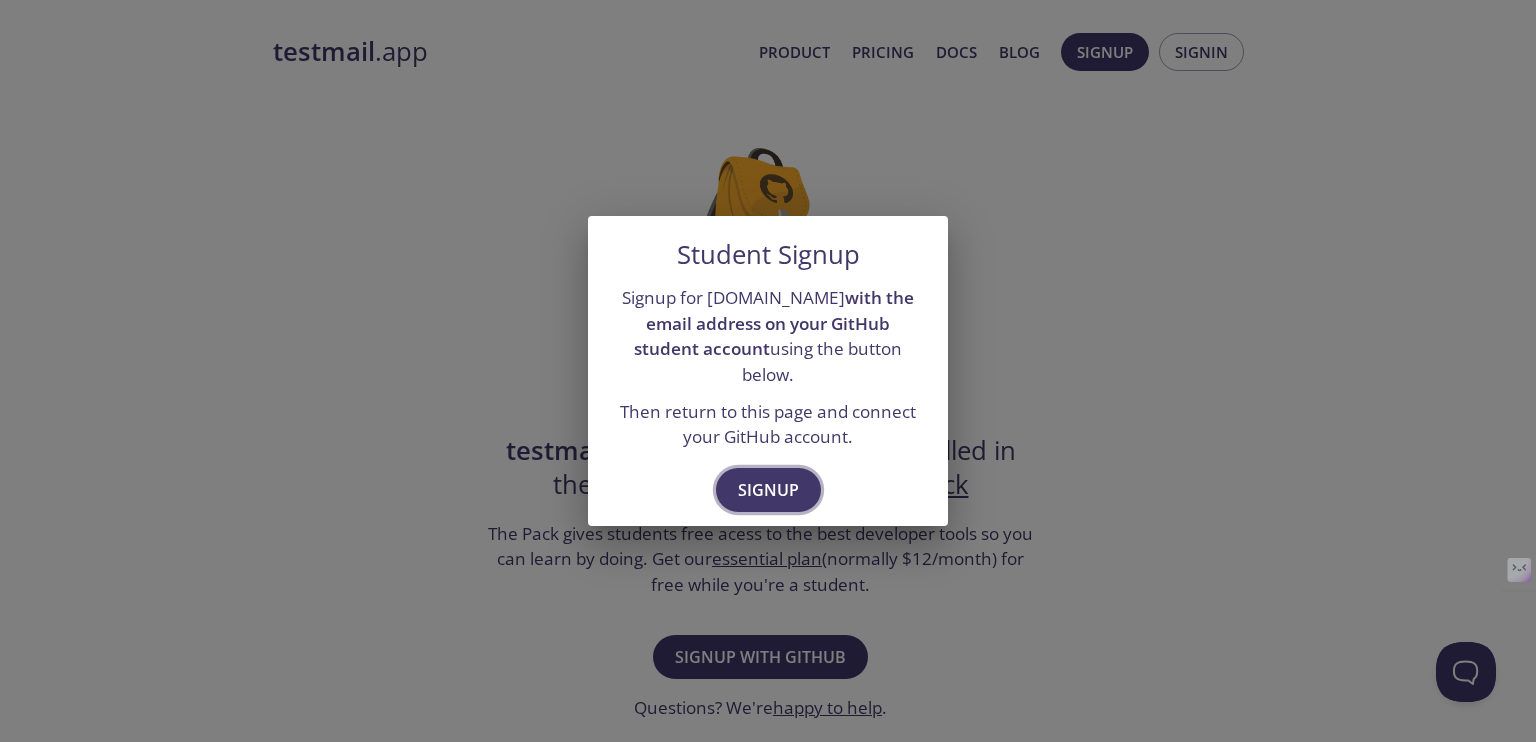 click on "Signup" at bounding box center [768, 490] 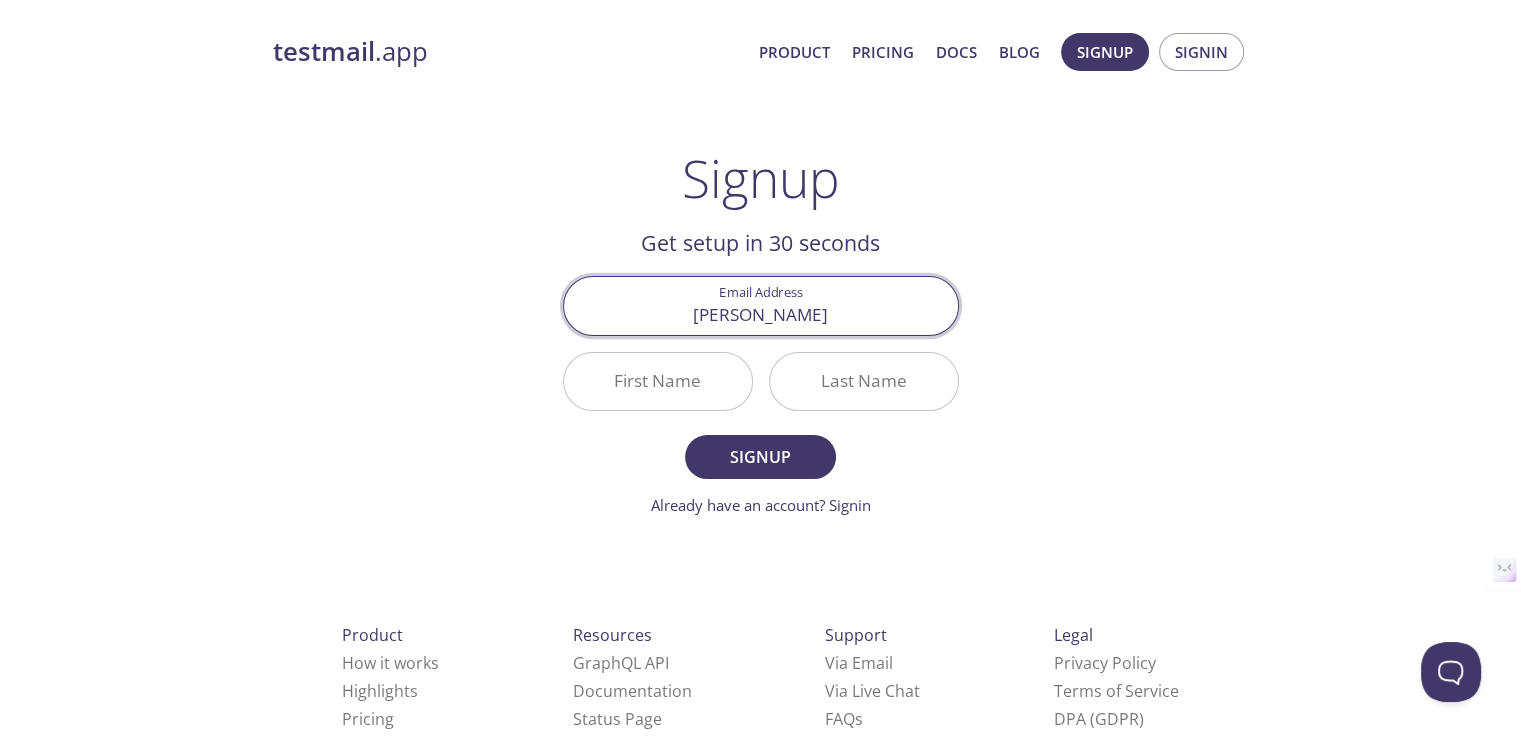 type on "[PERSON_NAME][EMAIL_ADDRESS][DOMAIN_NAME]" 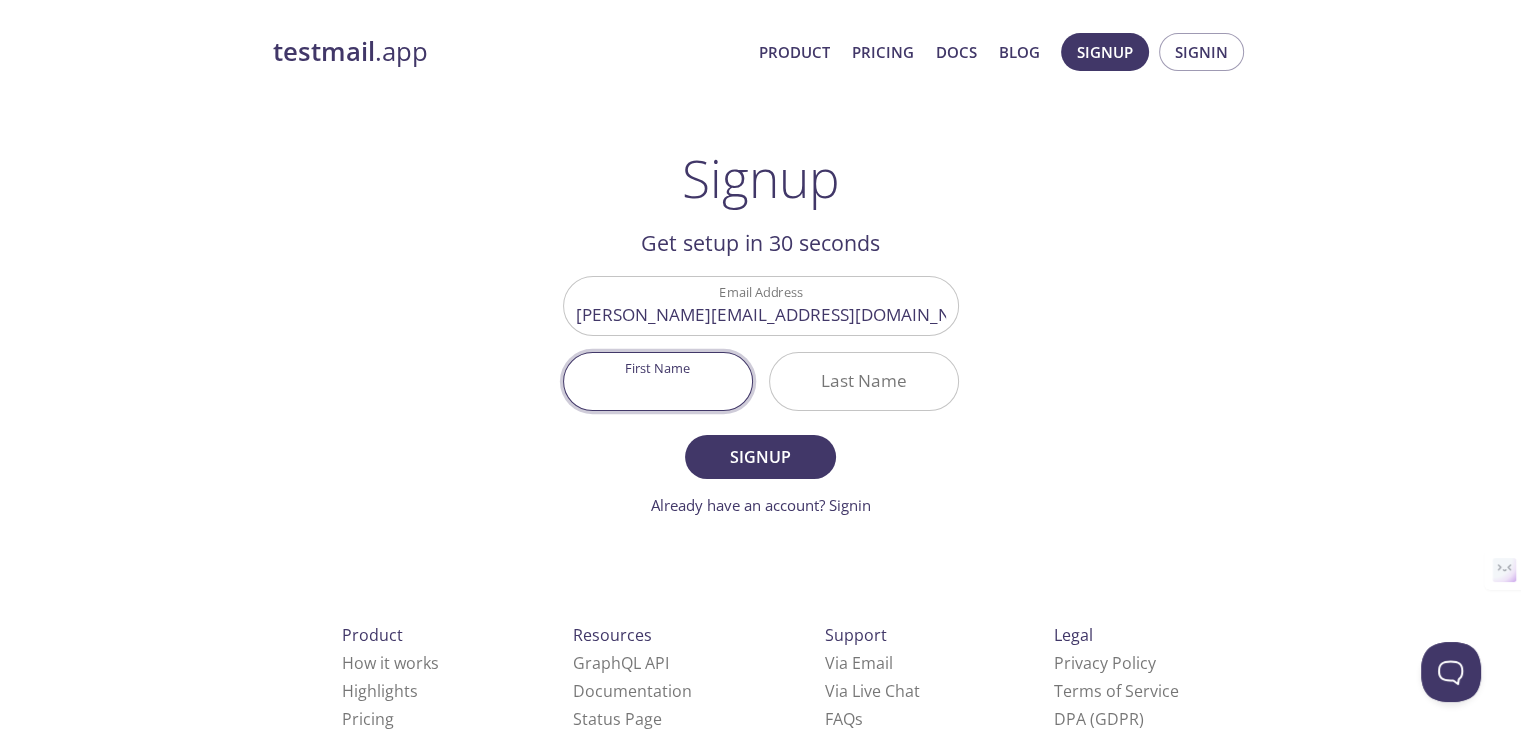 click on "First Name" at bounding box center [658, 381] 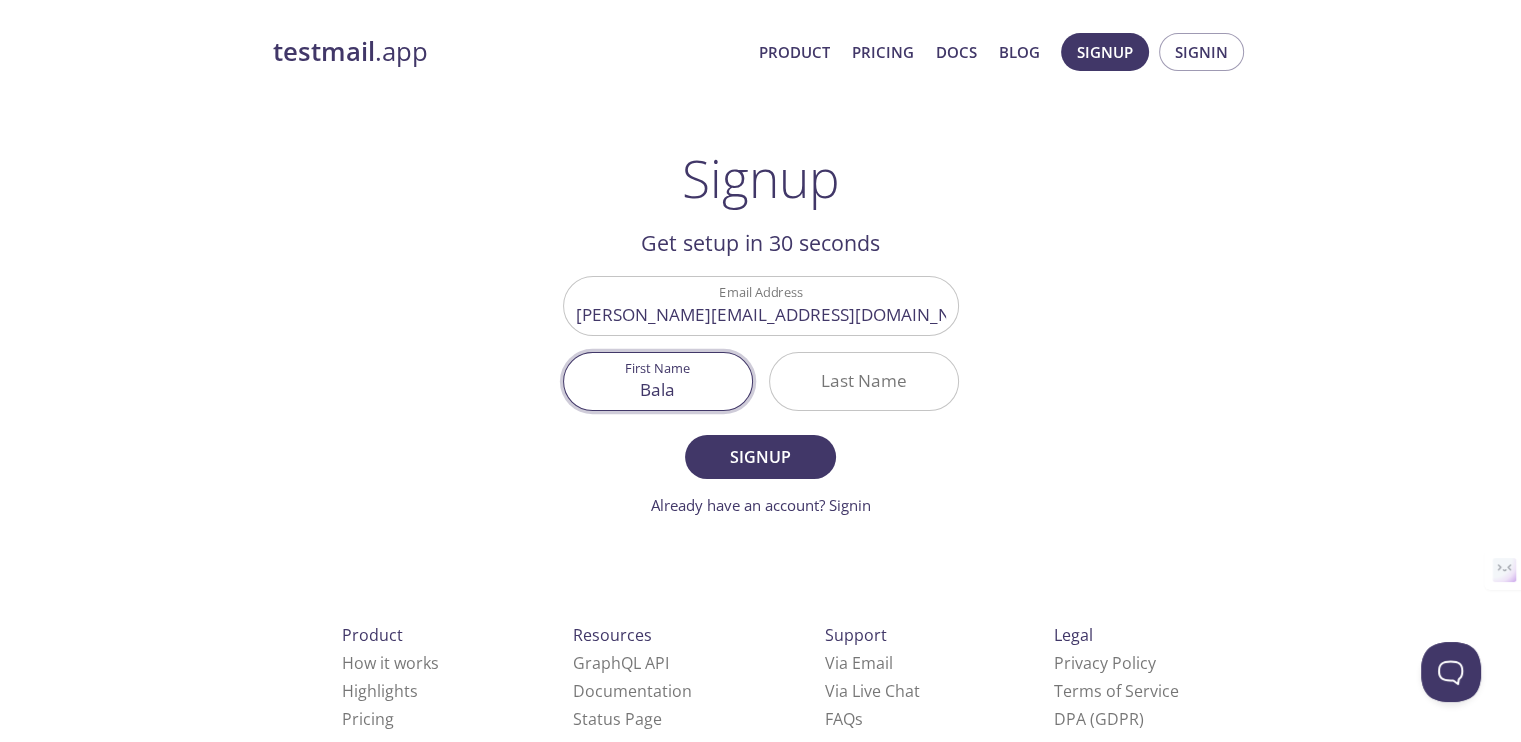 click on "Bala" at bounding box center [658, 381] 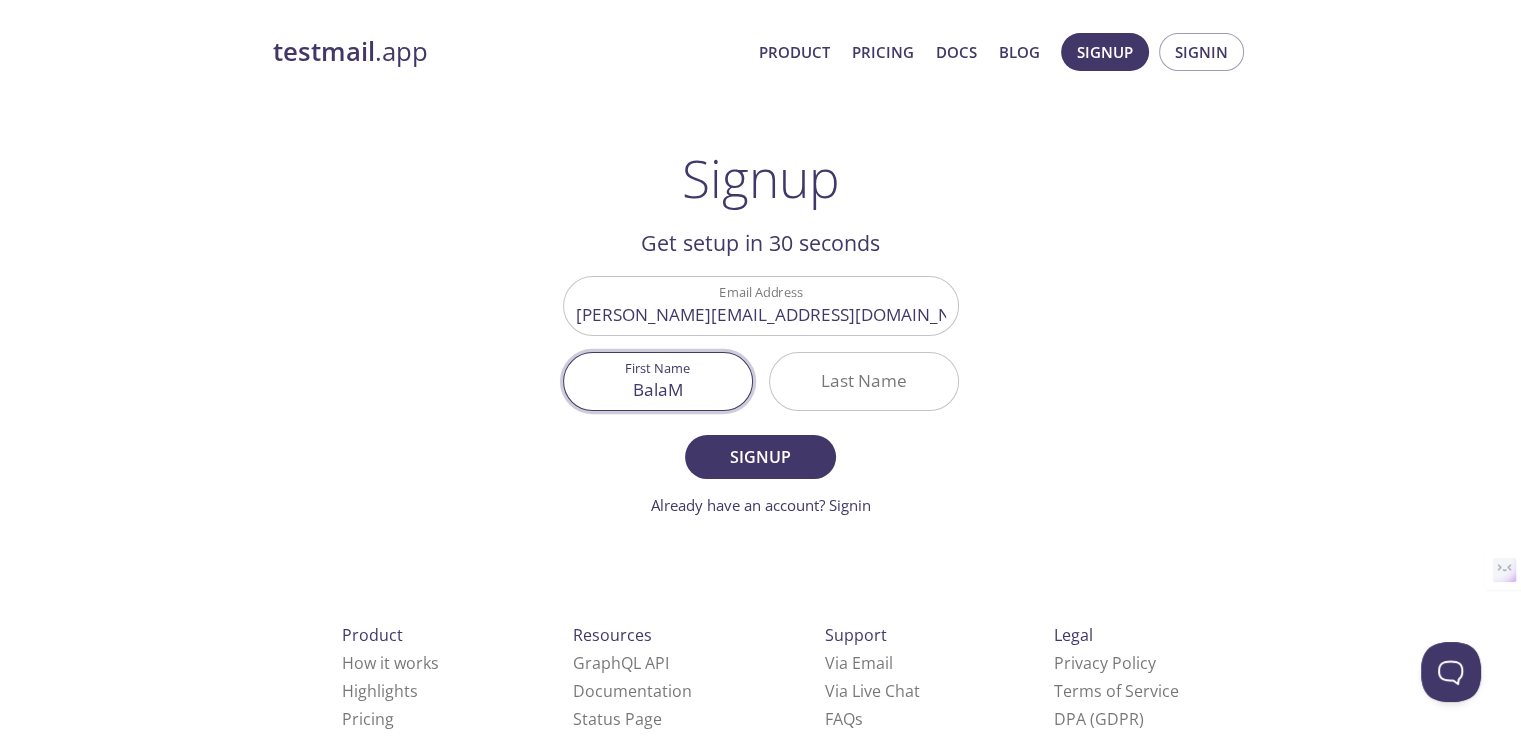 type on "Bala" 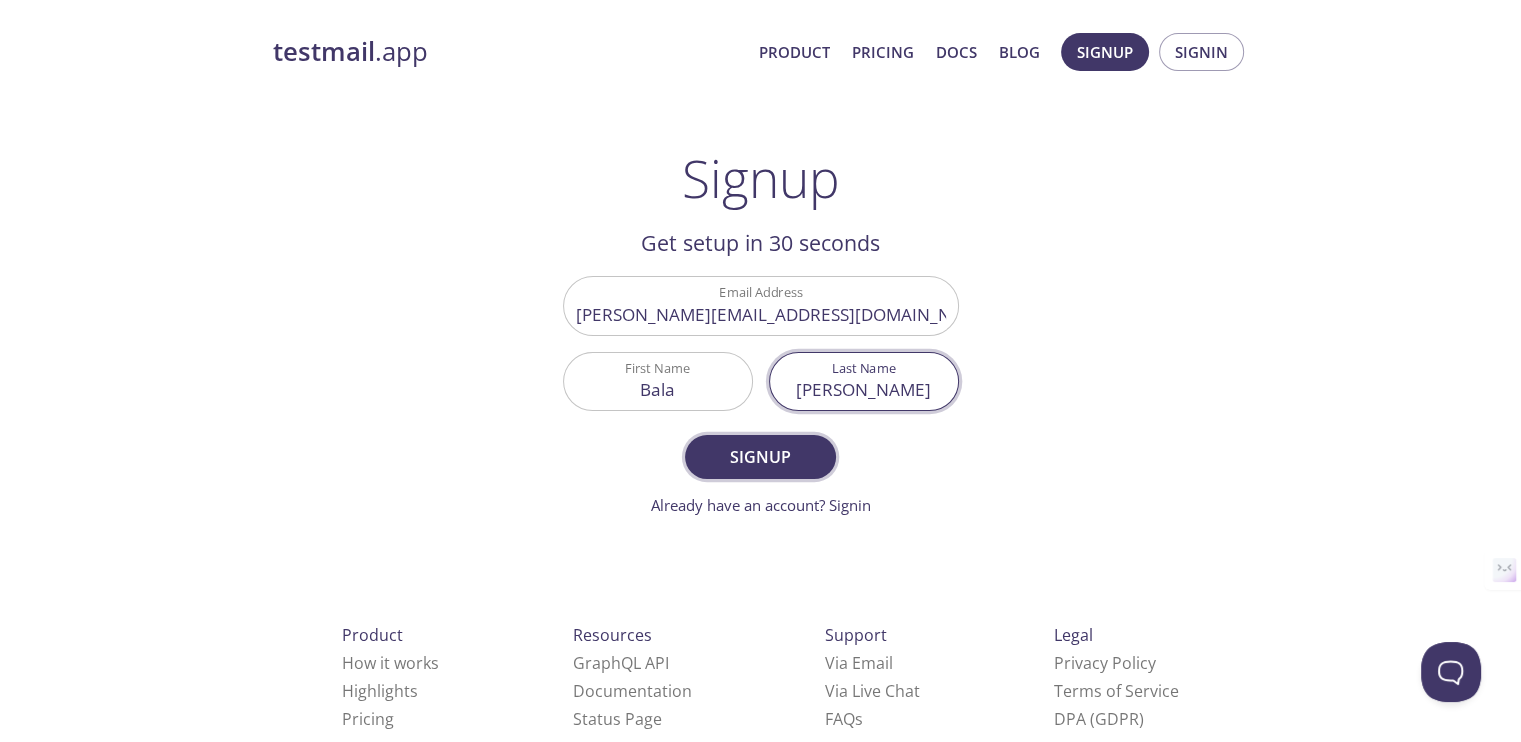 type on "[PERSON_NAME]" 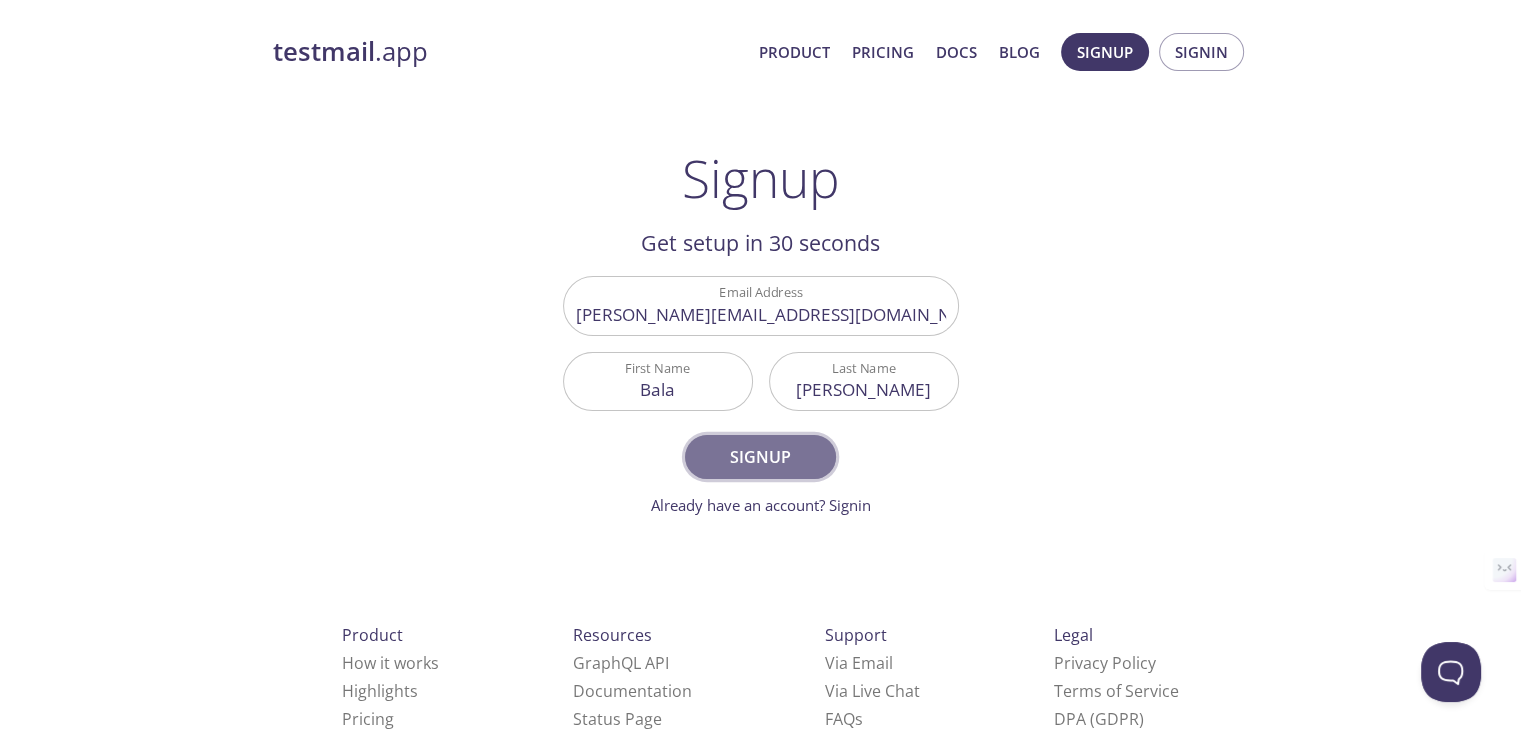 click on "Signup" at bounding box center (760, 457) 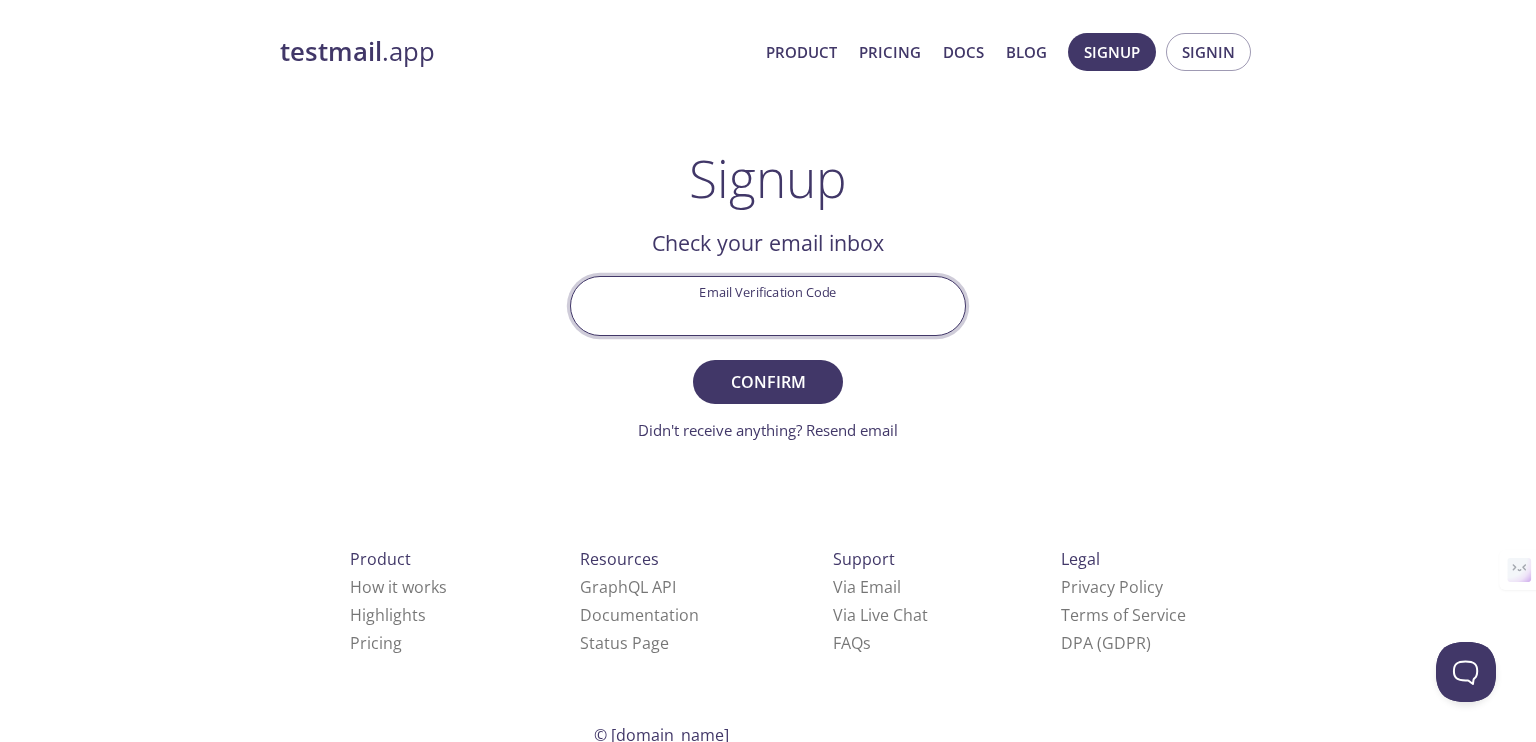 click on "Email Verification Code" at bounding box center [768, 305] 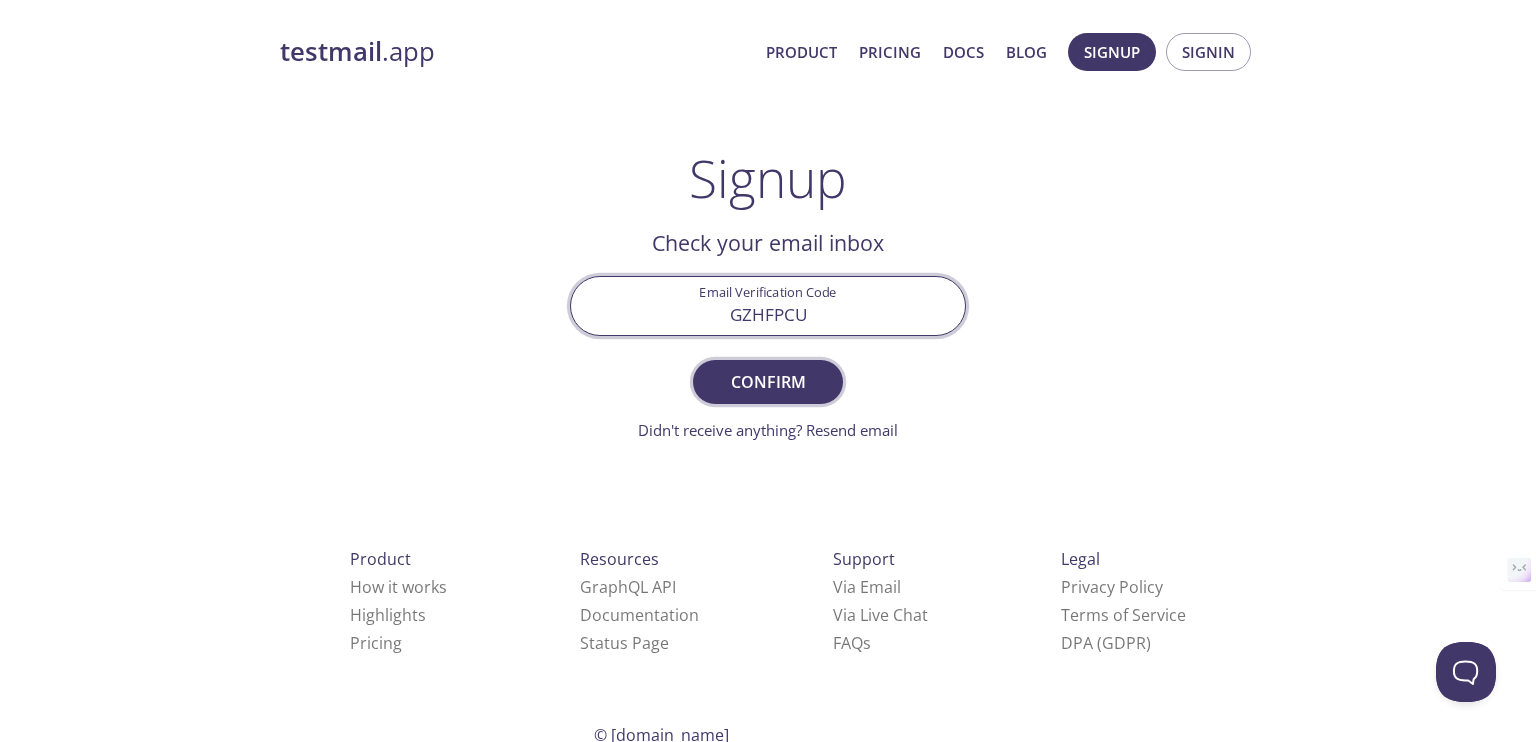 type on "GZHFPCU" 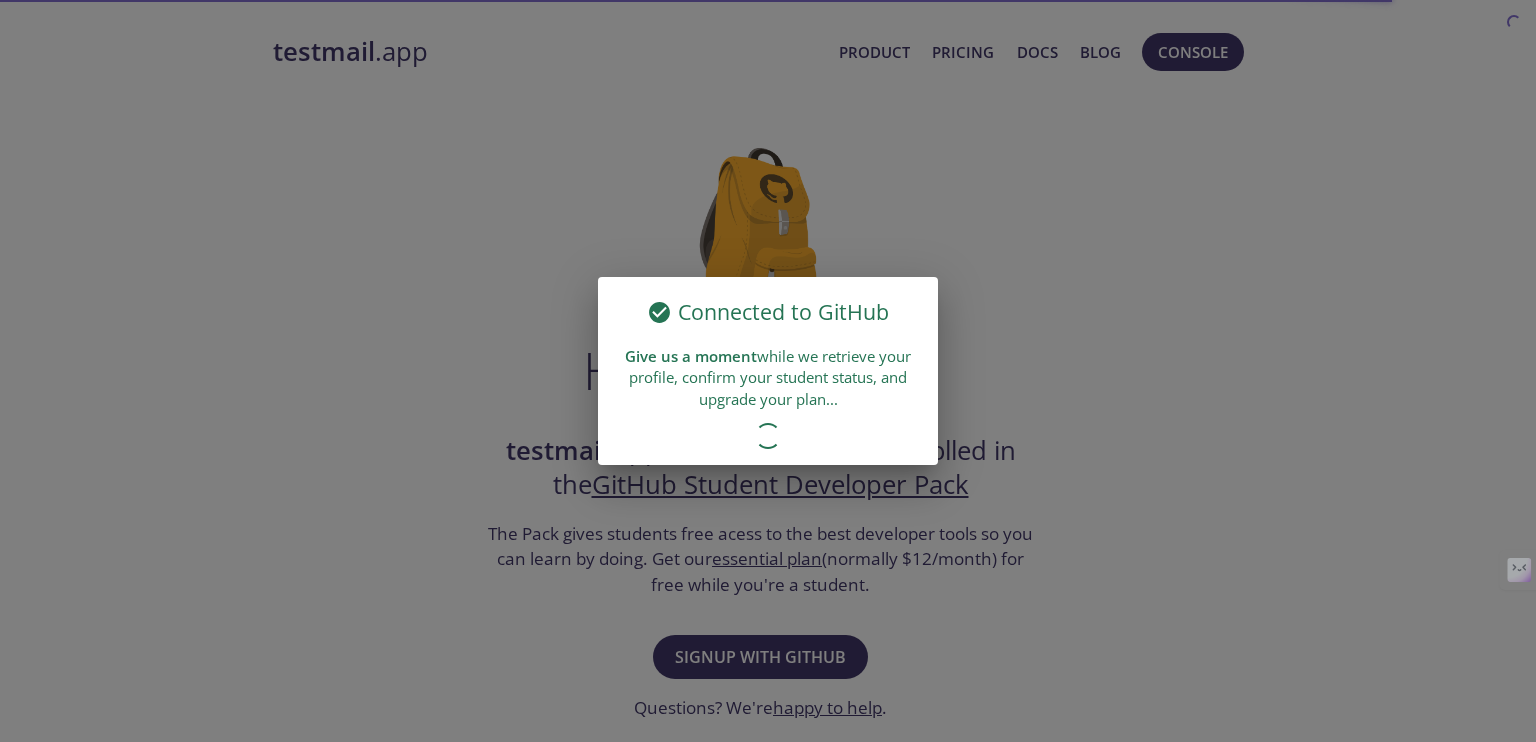 scroll, scrollTop: 0, scrollLeft: 0, axis: both 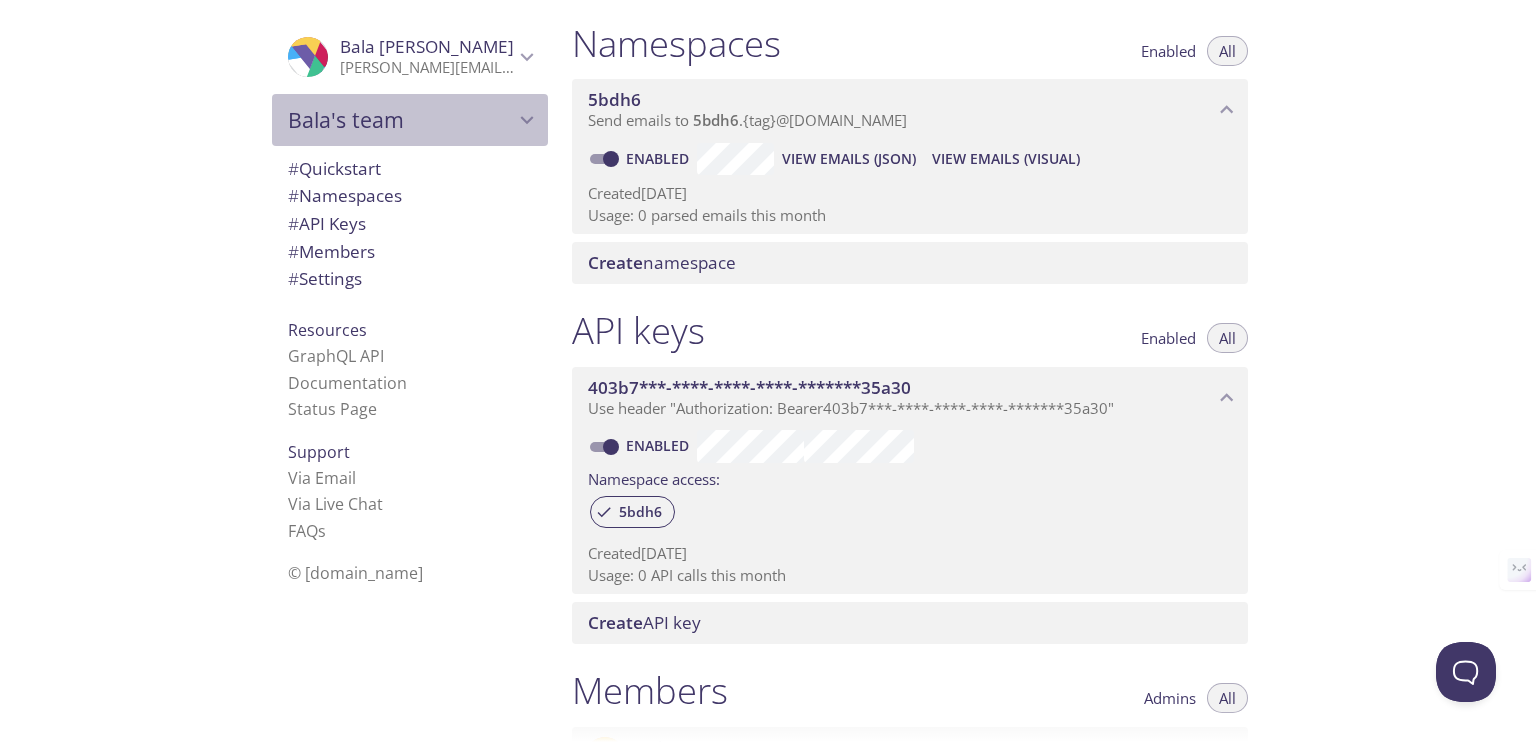 click 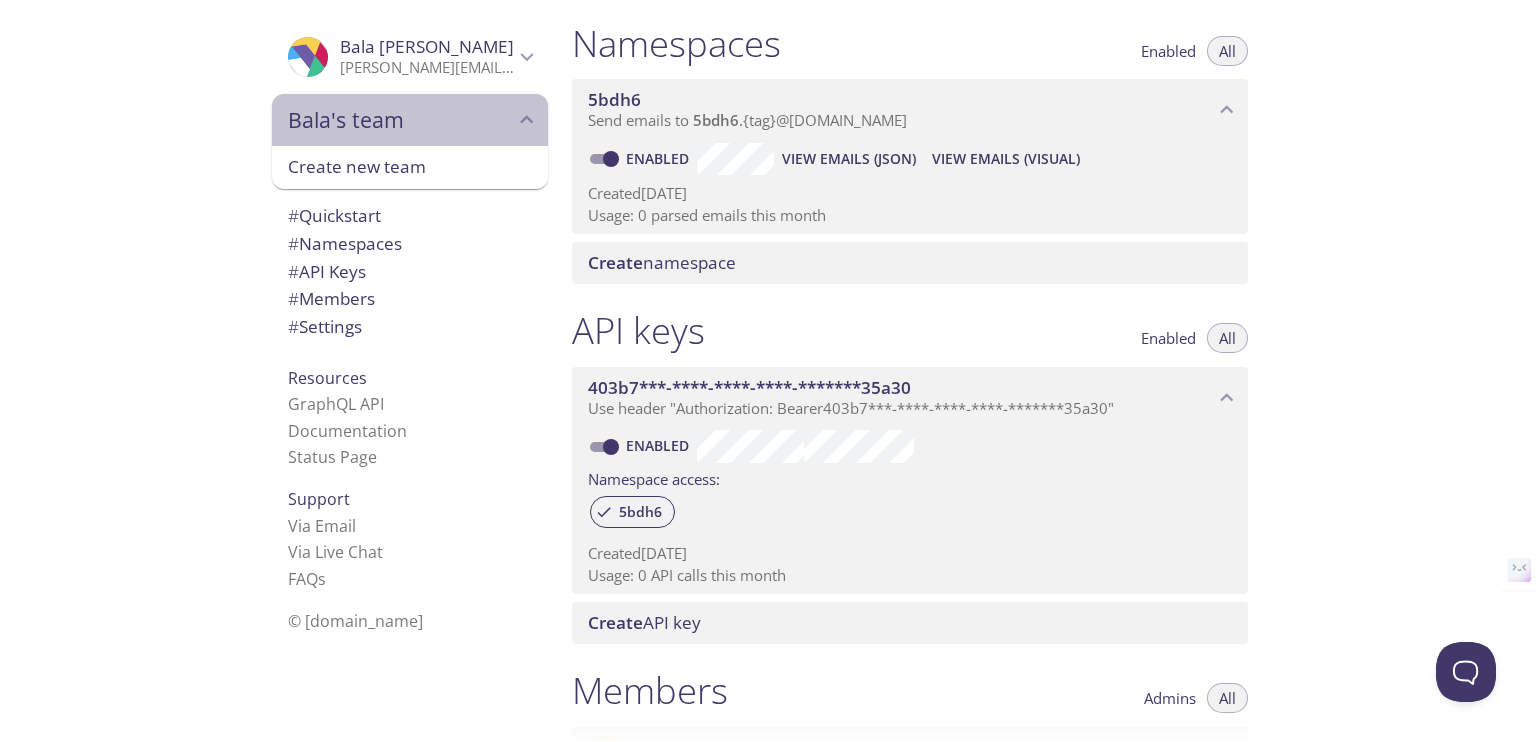 click 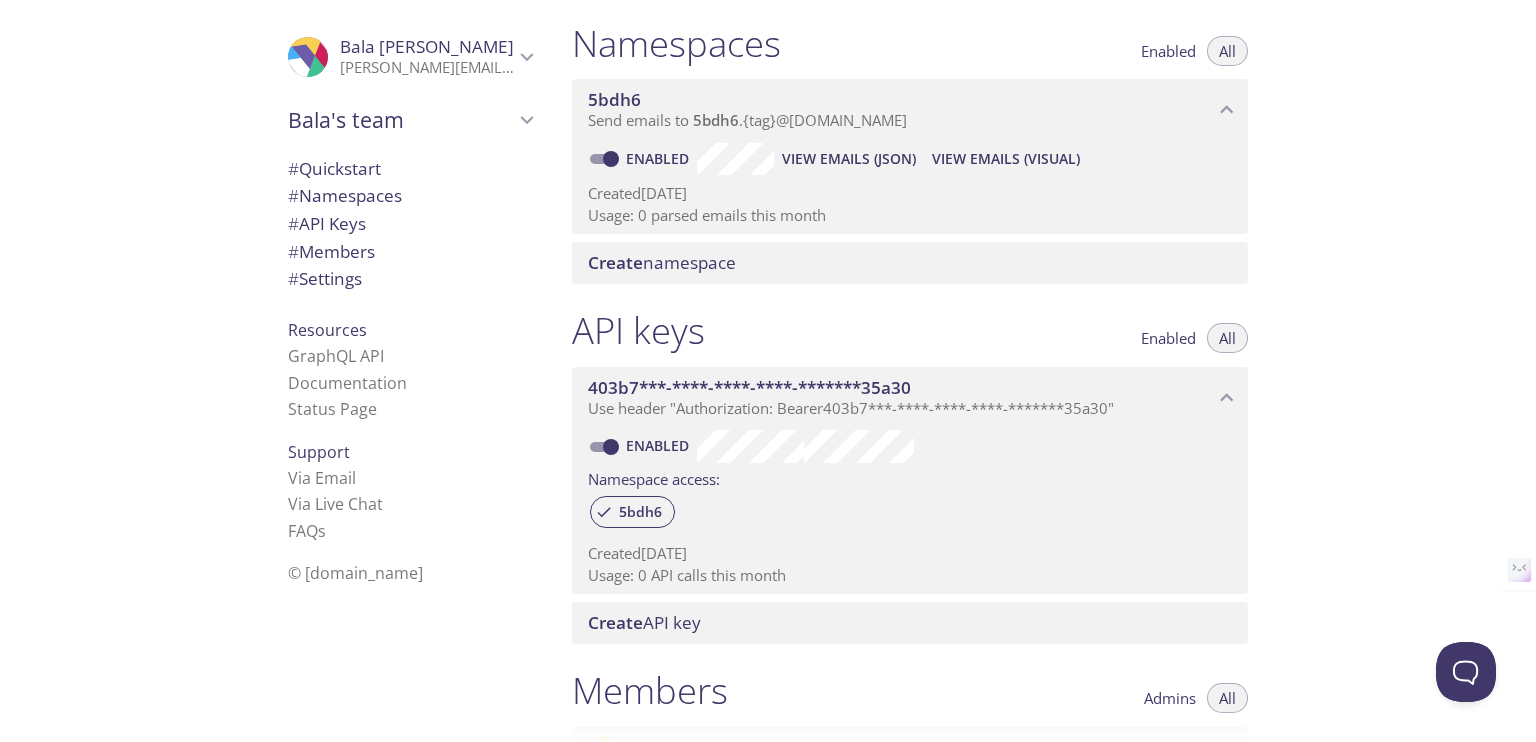 scroll, scrollTop: 0, scrollLeft: 0, axis: both 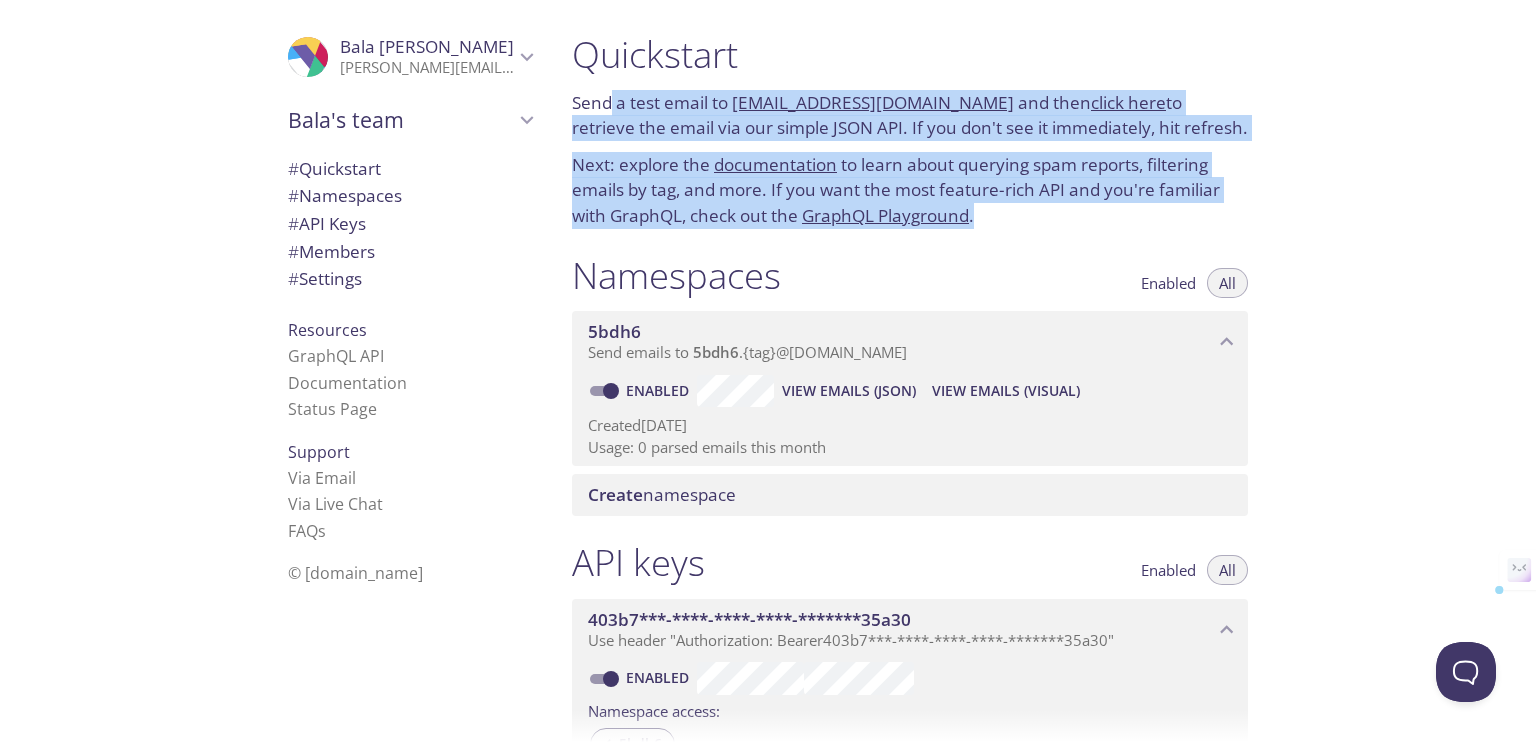 drag, startPoint x: 607, startPoint y: 107, endPoint x: 1023, endPoint y: 212, distance: 429.04663 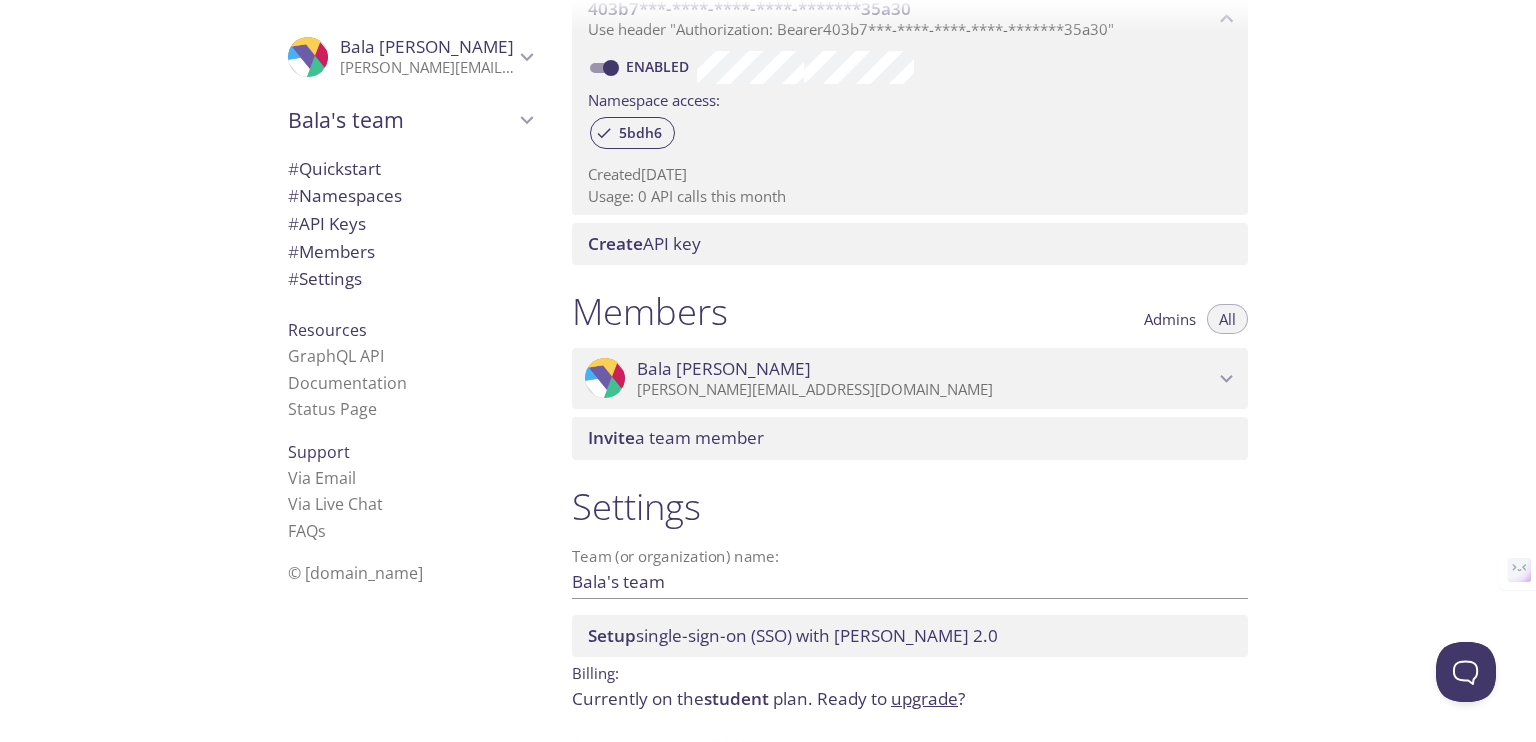 scroll, scrollTop: 680, scrollLeft: 0, axis: vertical 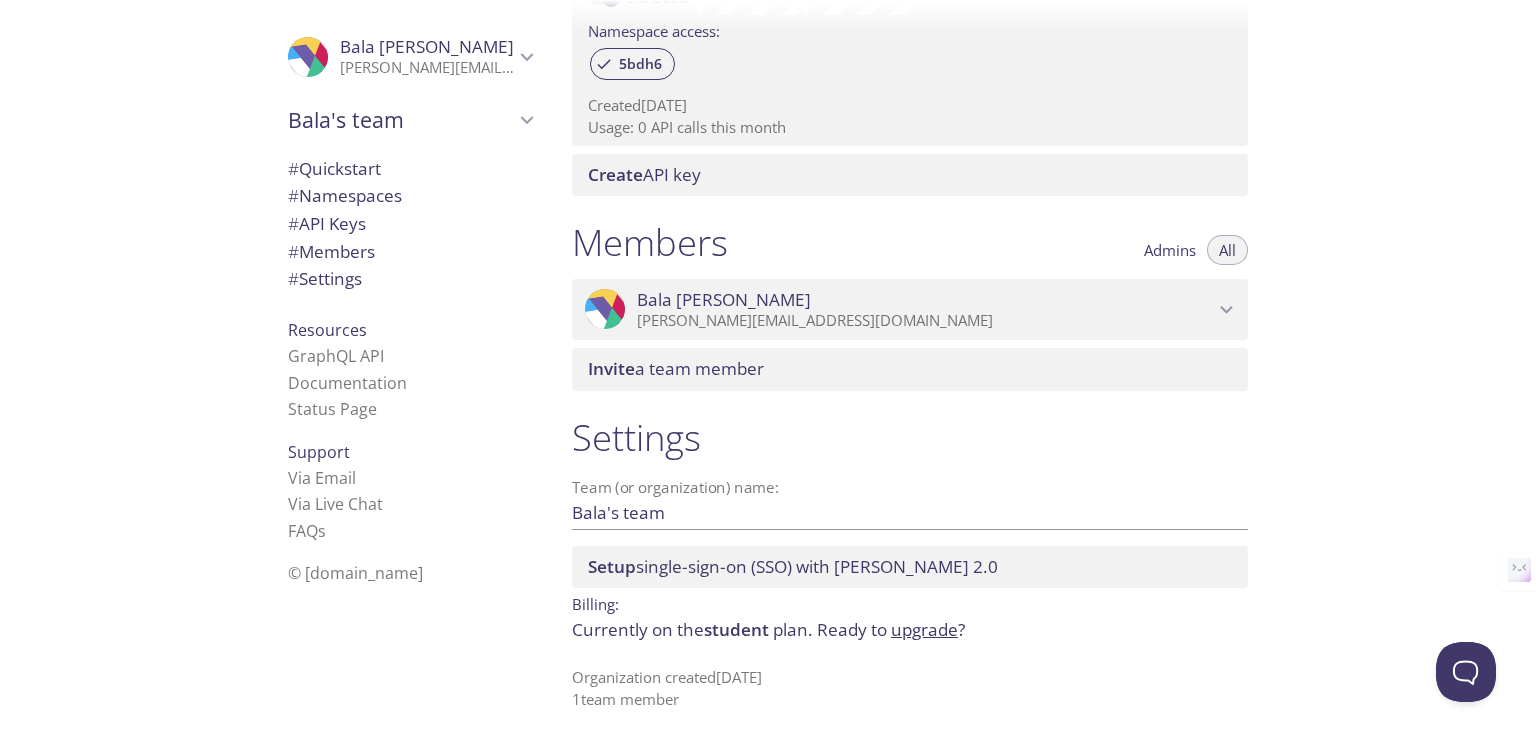 drag, startPoint x: 607, startPoint y: 687, endPoint x: 687, endPoint y: 700, distance: 81.04937 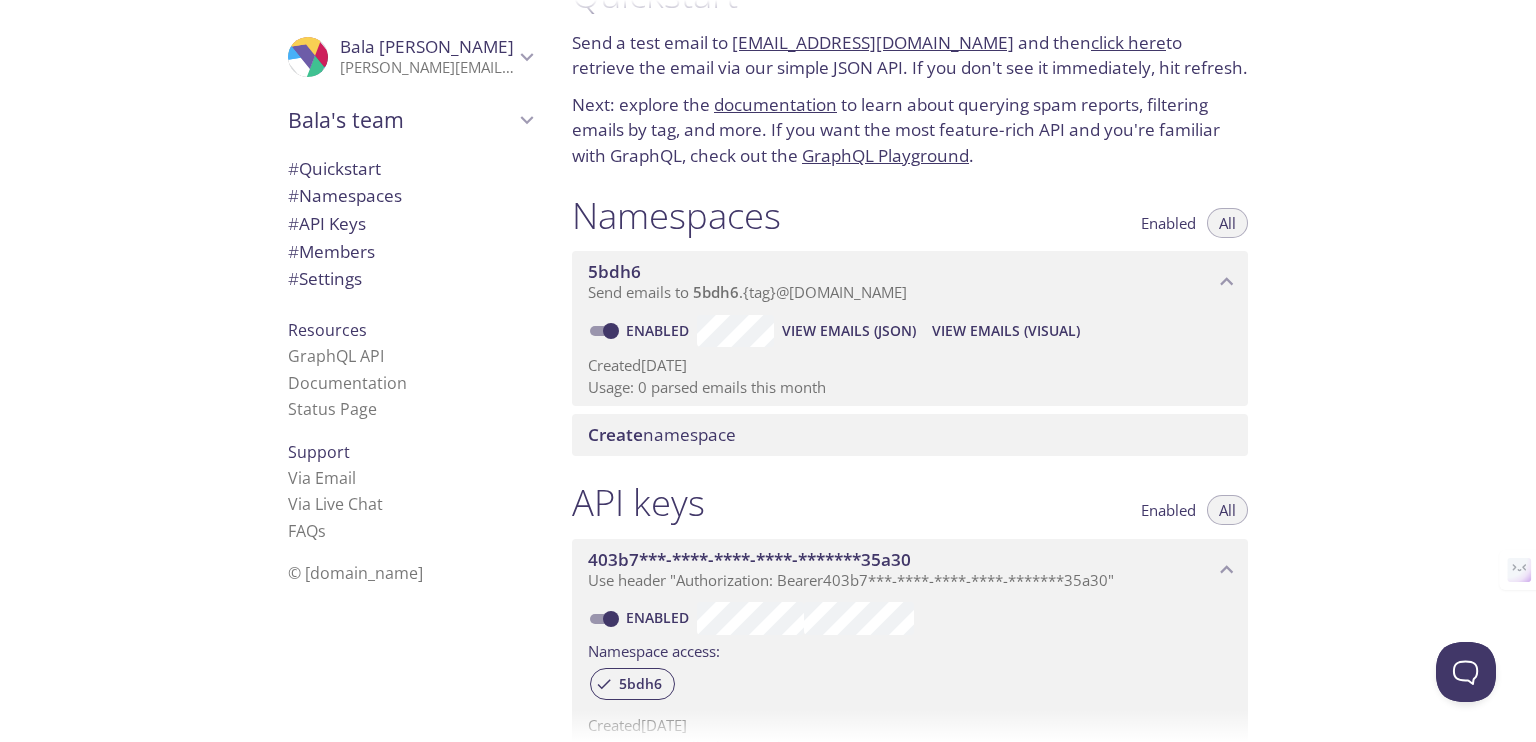 scroll, scrollTop: 183, scrollLeft: 0, axis: vertical 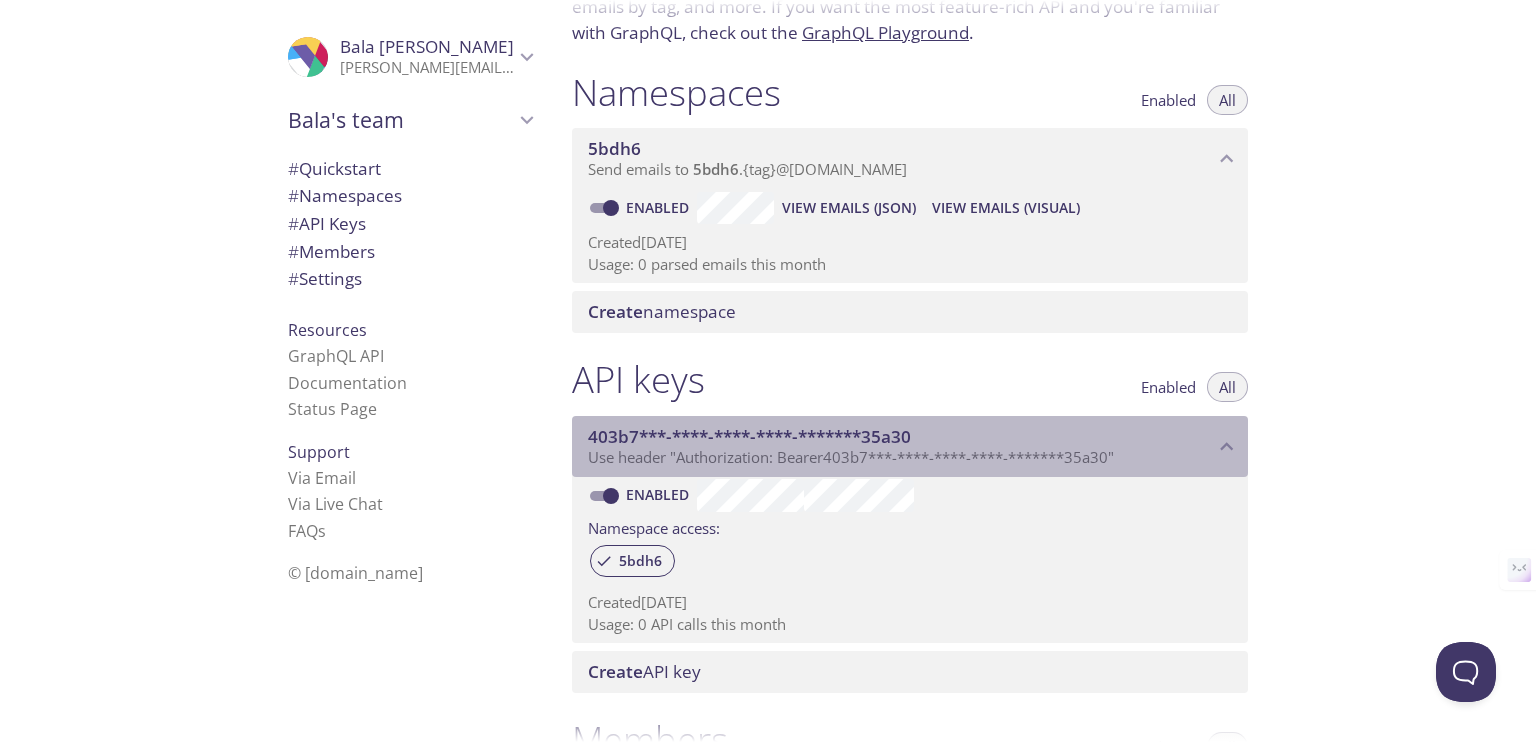 click on "Use header "Authorization: Bearer  403b7***-****-****-****-*******35a30 "" at bounding box center (851, 457) 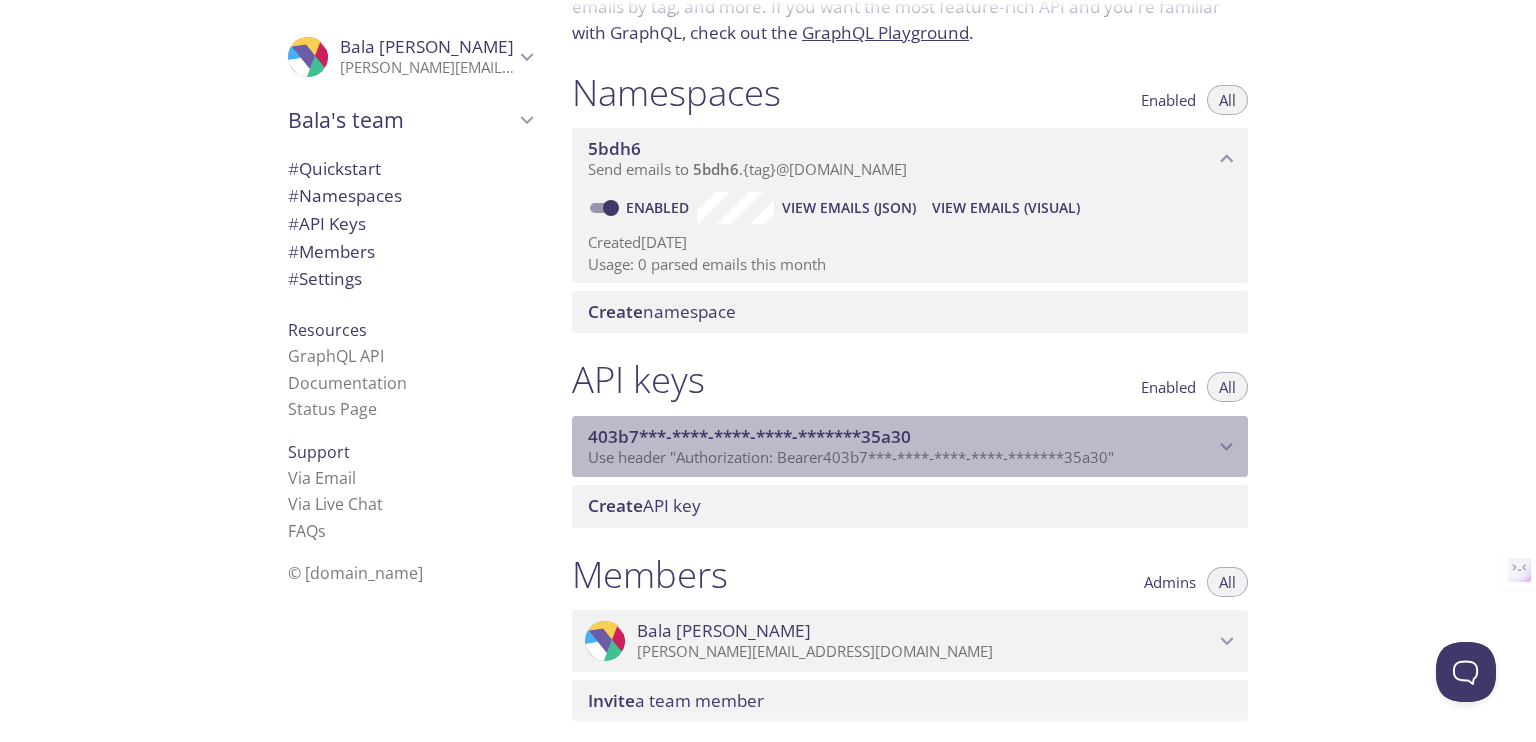 click on "Use header "Authorization: Bearer  403b7***-****-****-****-*******35a30 "" at bounding box center [851, 457] 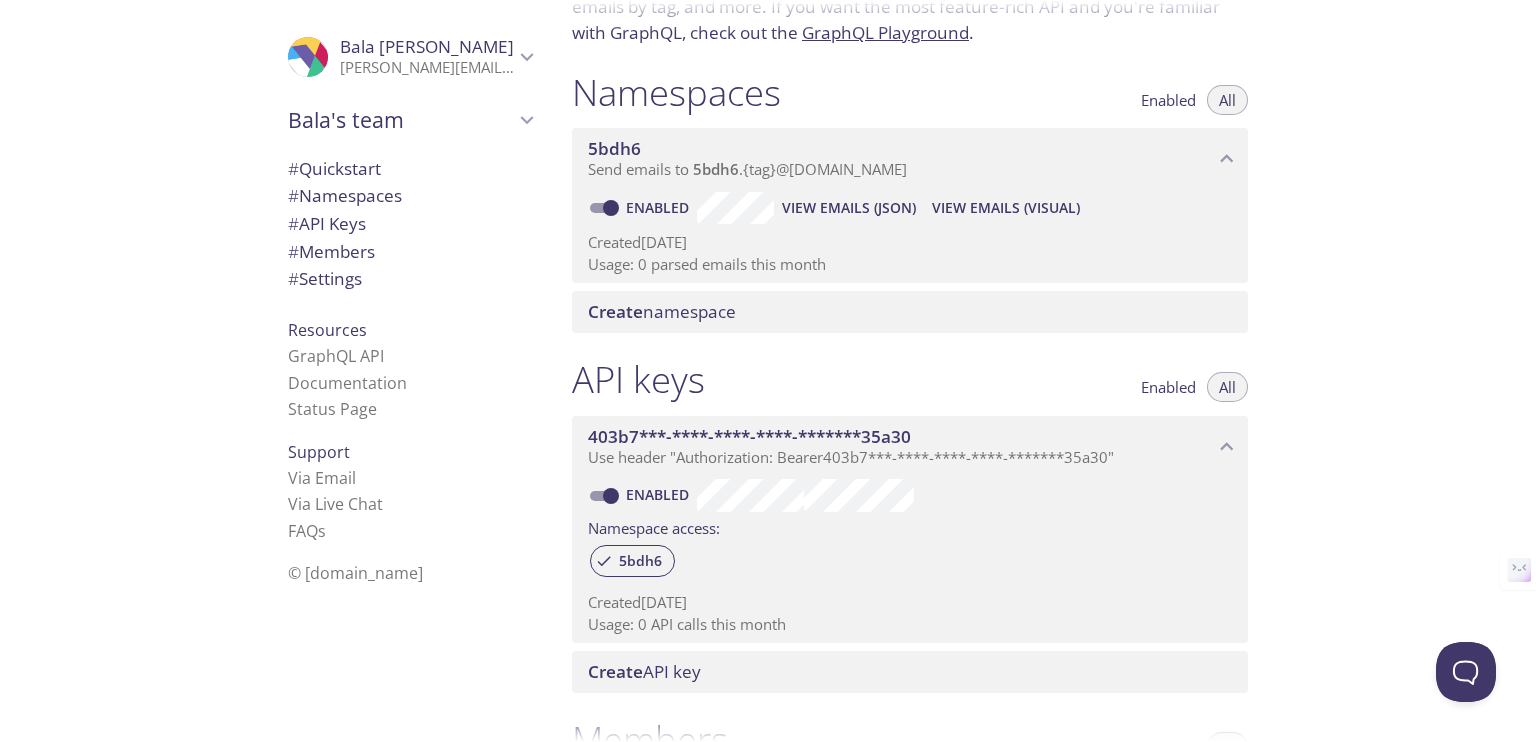 scroll, scrollTop: 80, scrollLeft: 0, axis: vertical 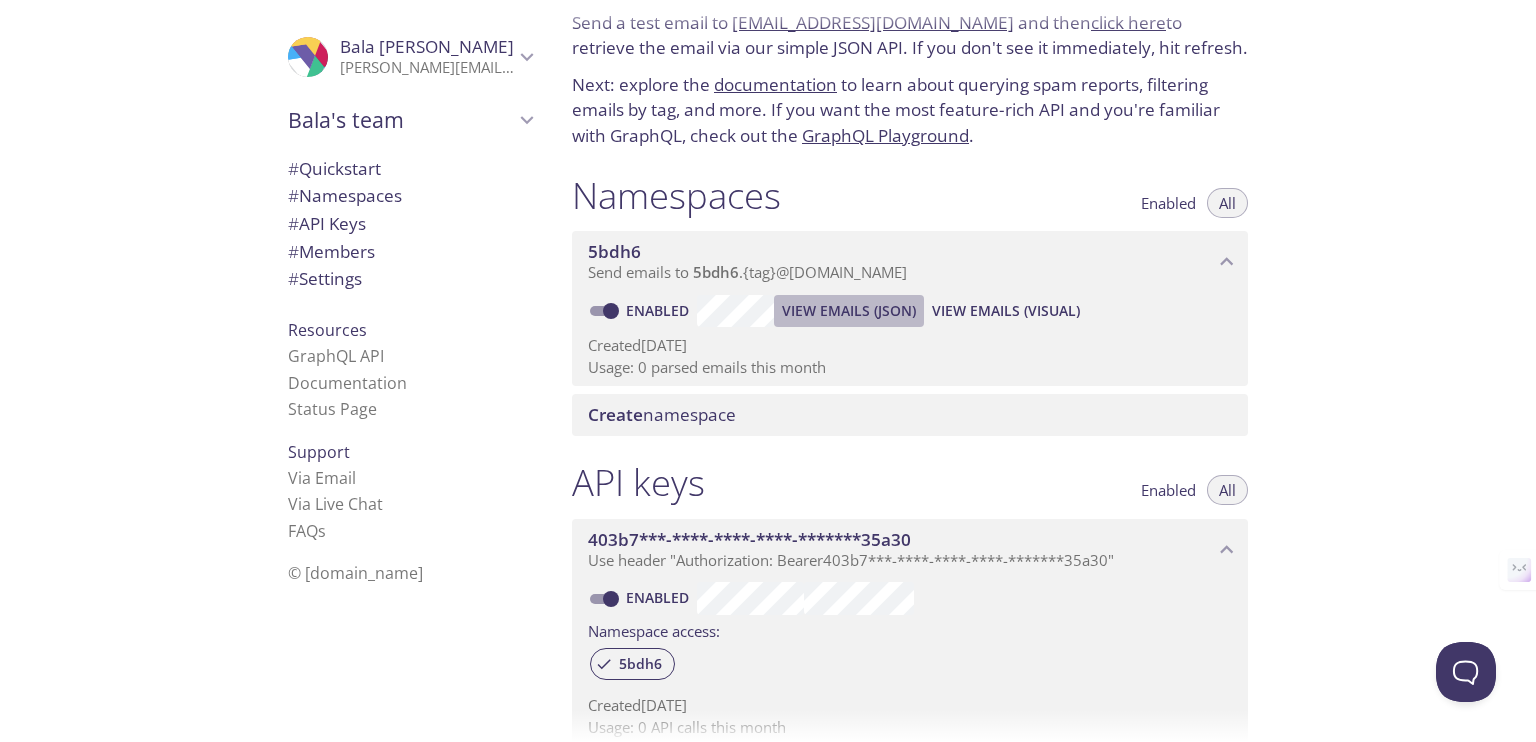 click on "View Emails (JSON)" at bounding box center (849, 311) 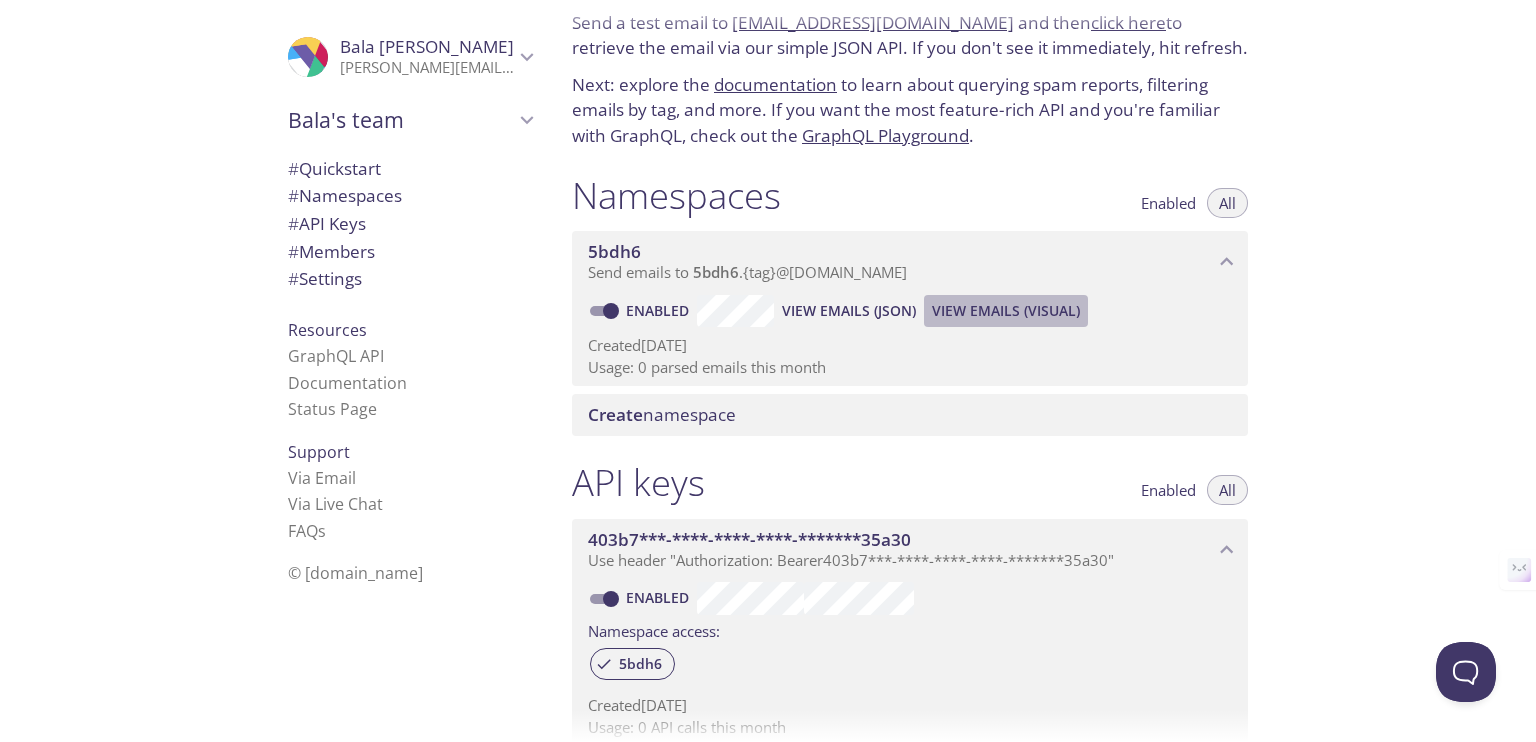 click on "View Emails (Visual)" at bounding box center (1006, 311) 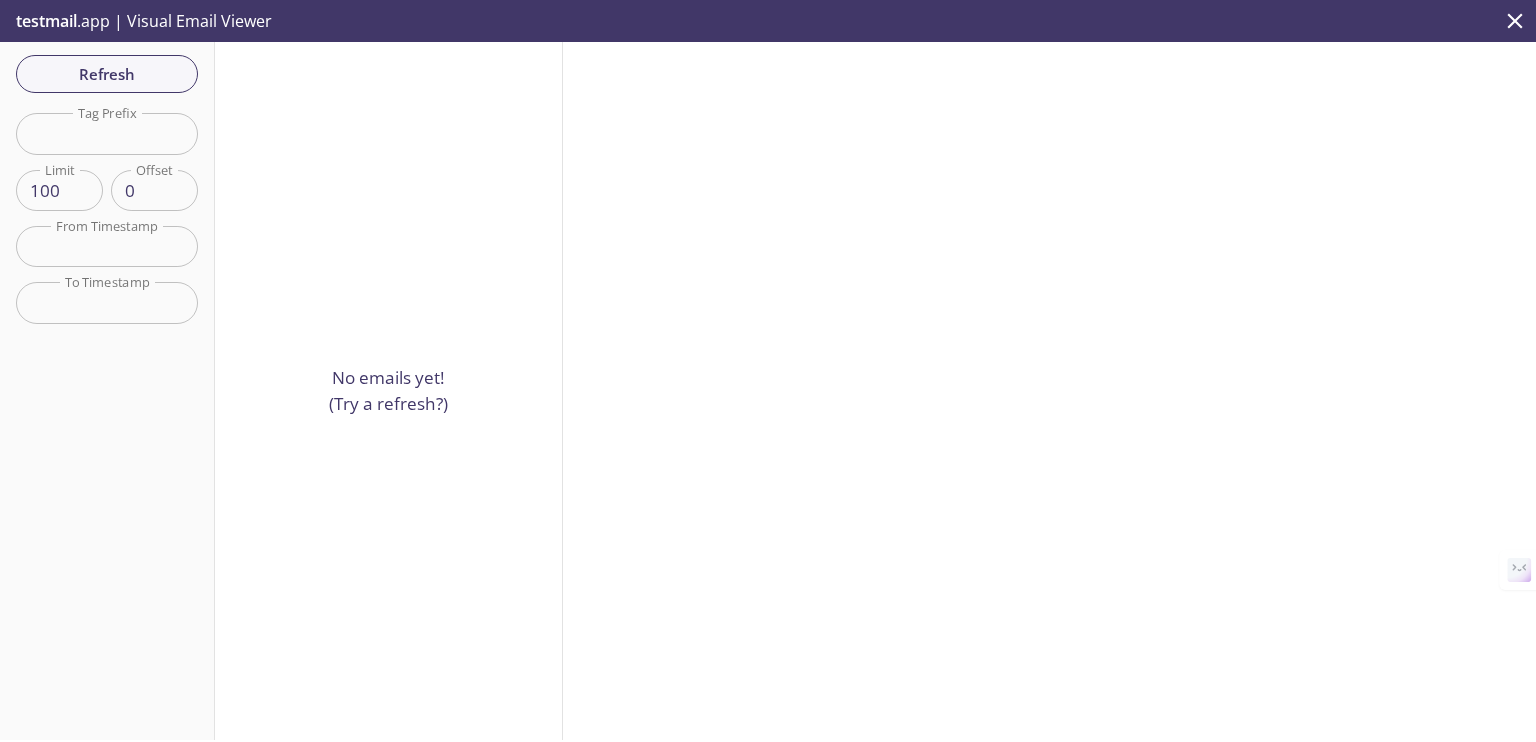 click on "No emails yet! (Try a refresh?)" at bounding box center (388, 390) 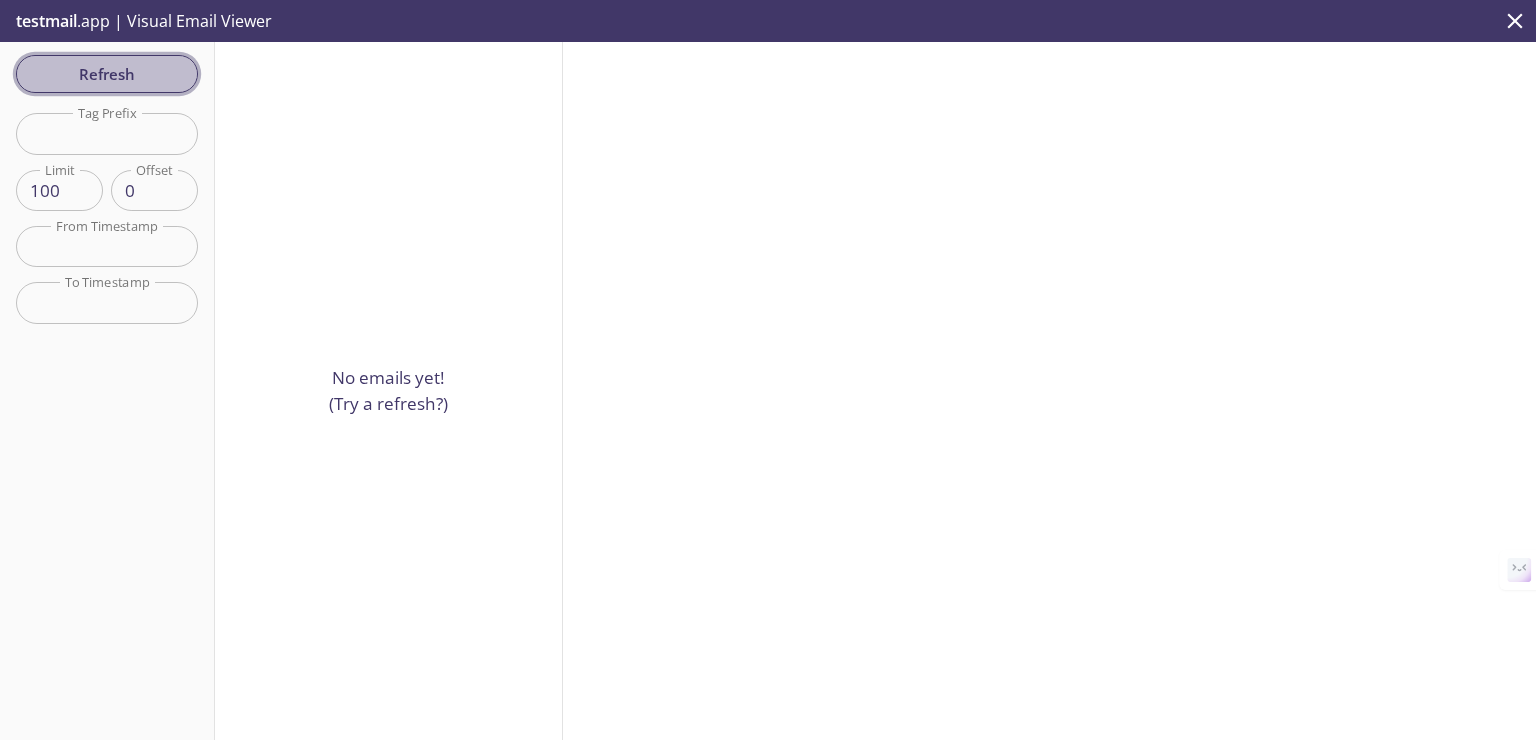 click on "Refresh" at bounding box center (107, 74) 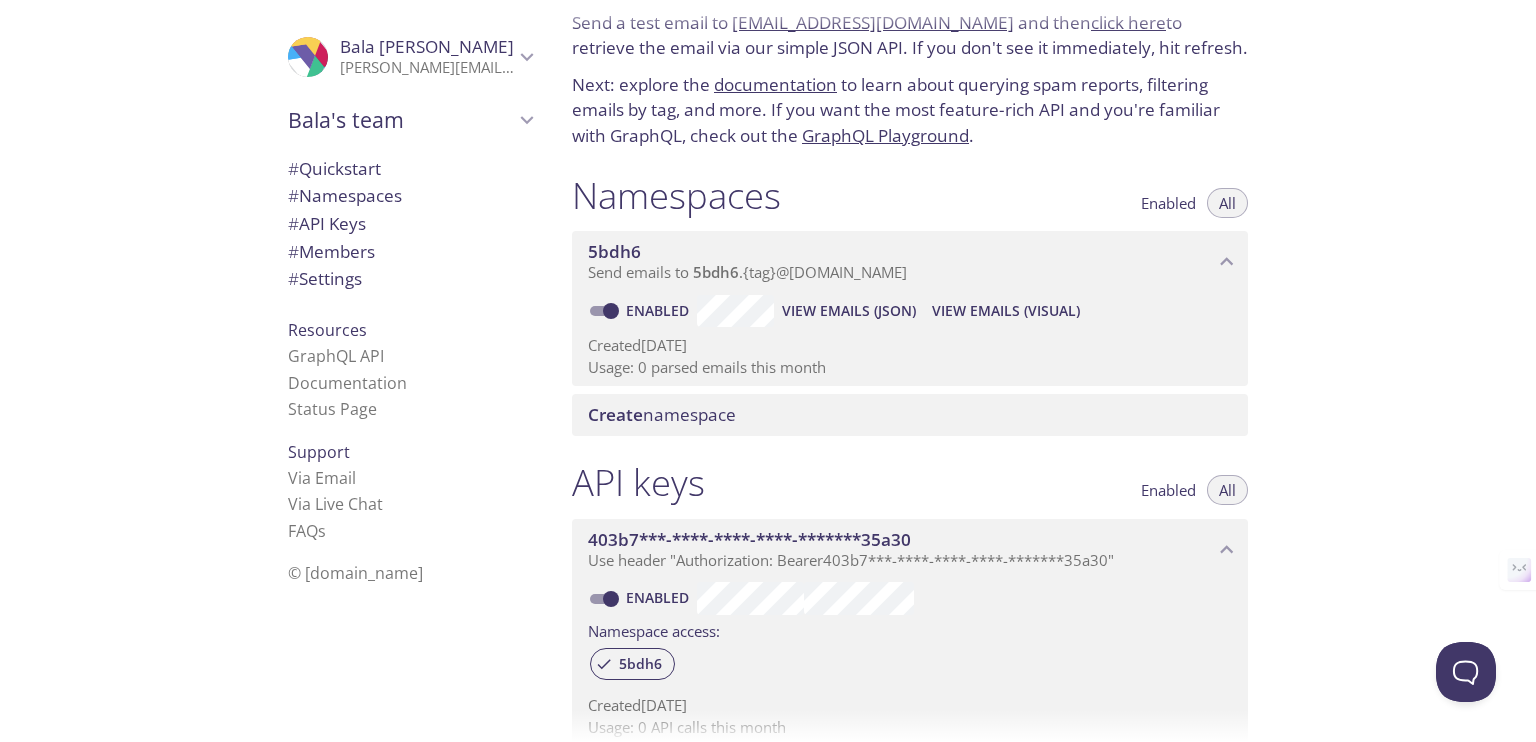 scroll, scrollTop: 0, scrollLeft: 0, axis: both 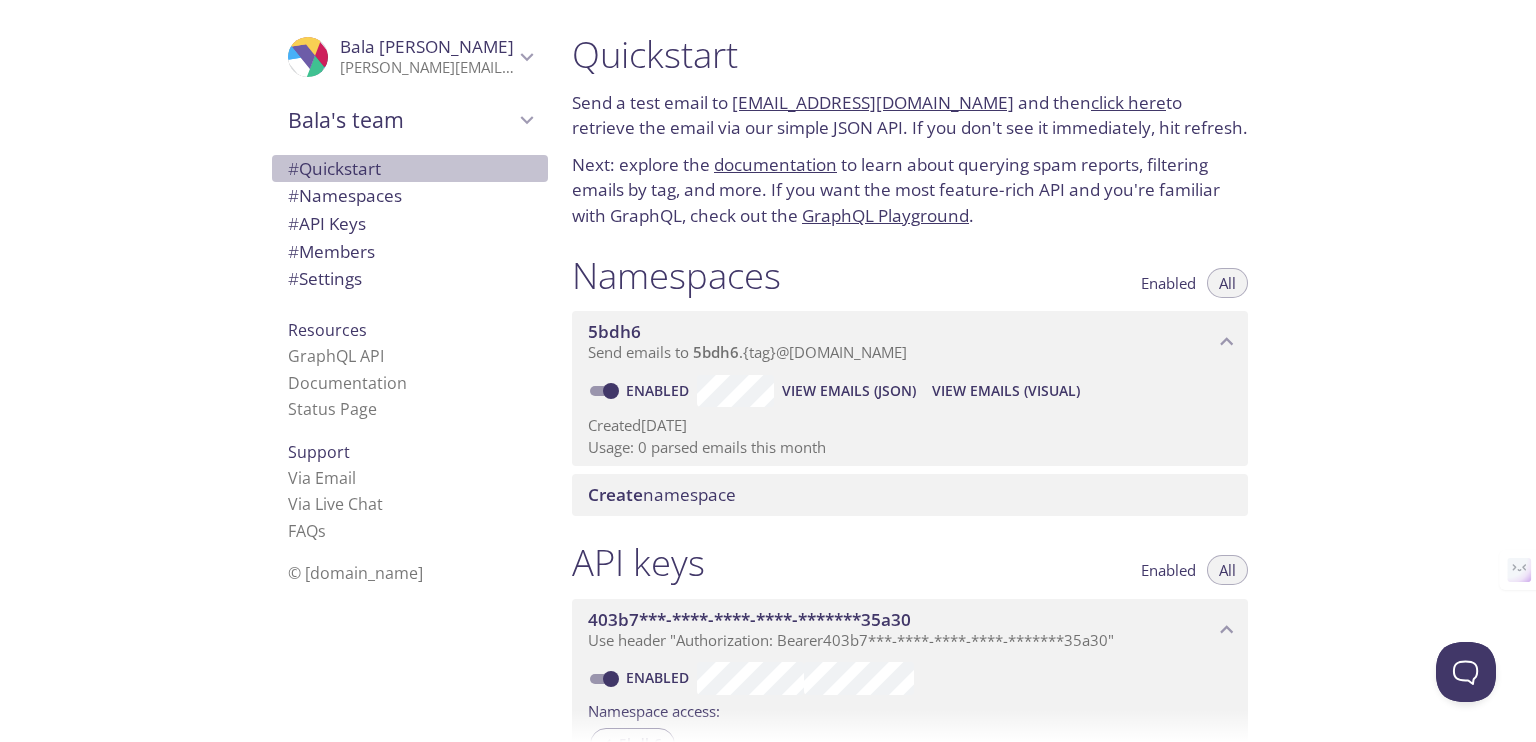 click on "#  Quickstart" at bounding box center [334, 168] 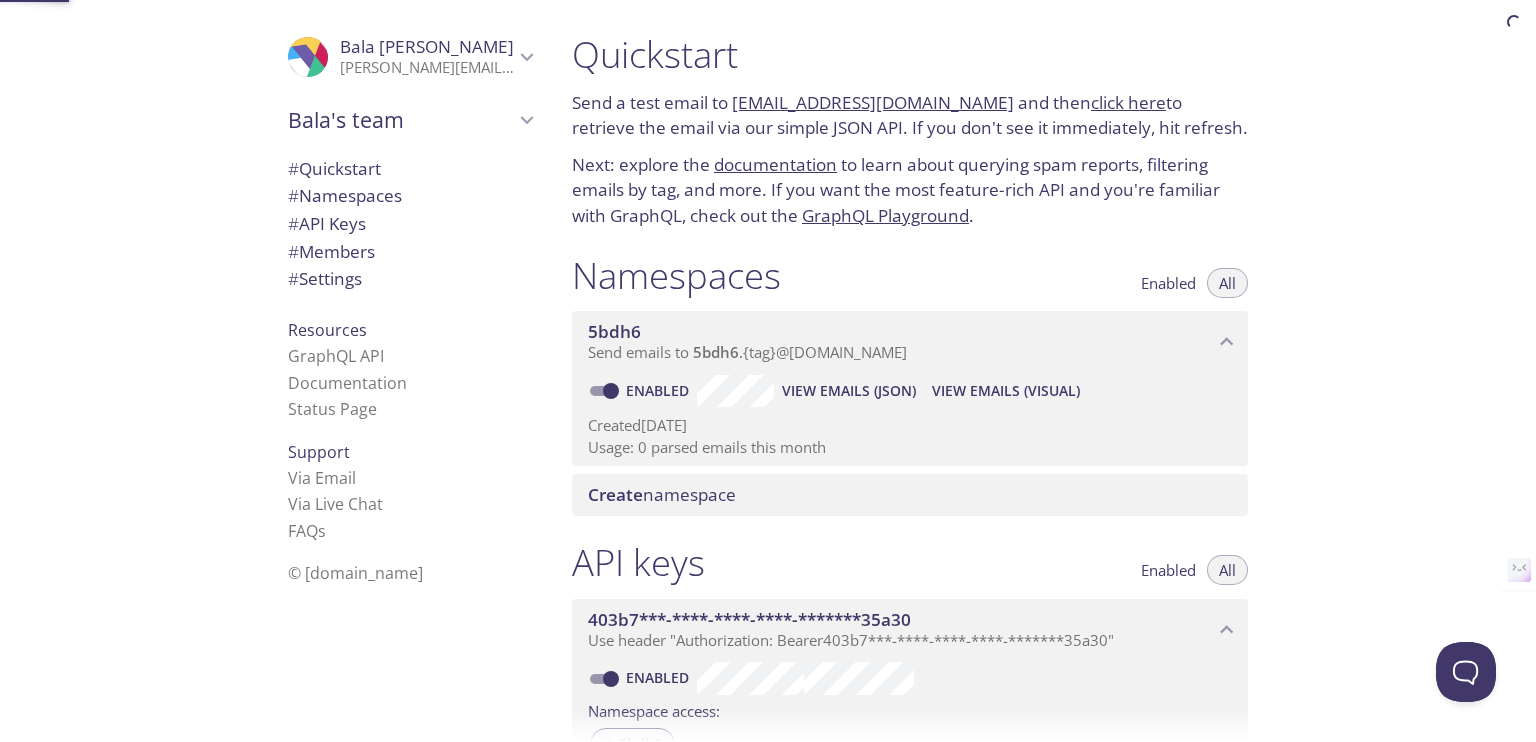 scroll, scrollTop: 1, scrollLeft: 0, axis: vertical 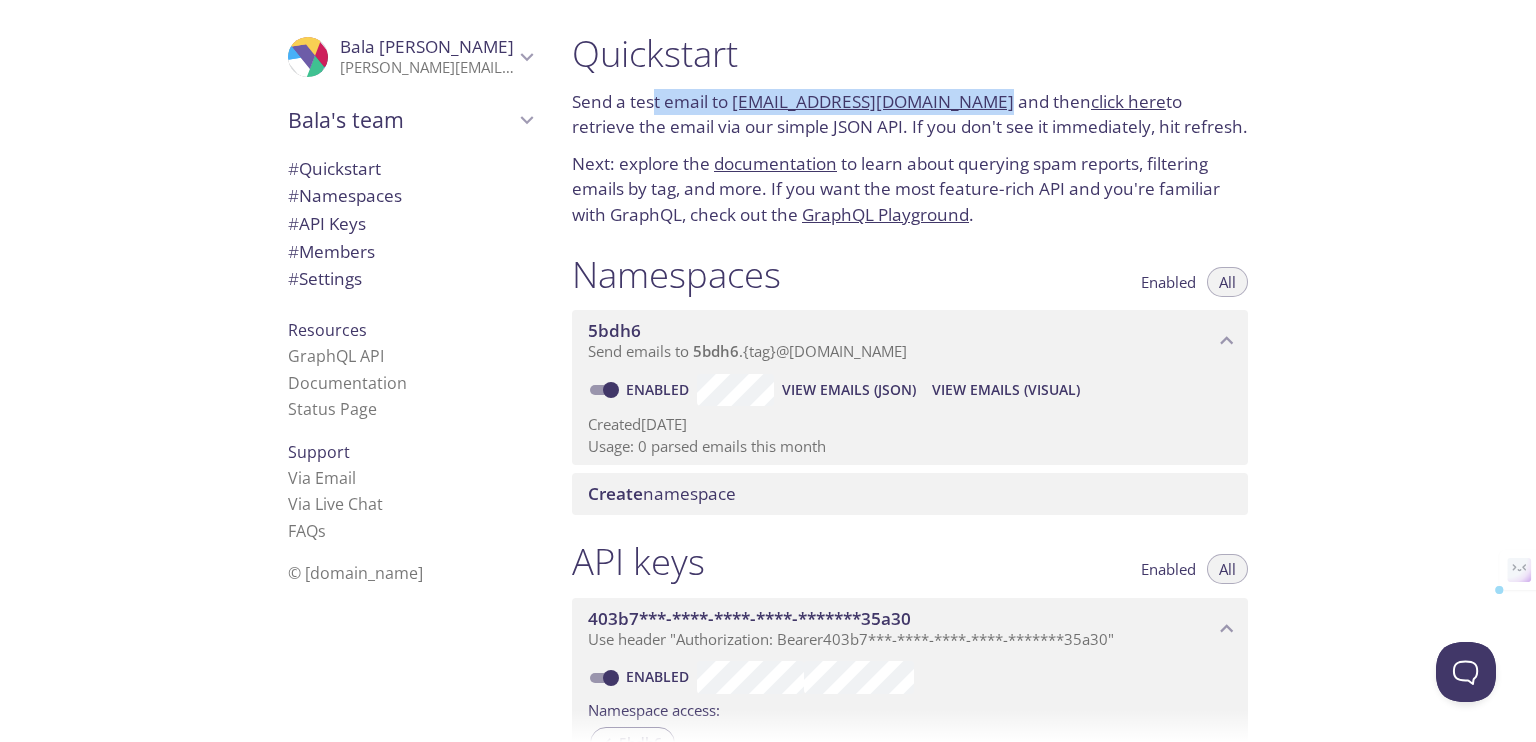 drag, startPoint x: 654, startPoint y: 102, endPoint x: 975, endPoint y: 83, distance: 321.56183 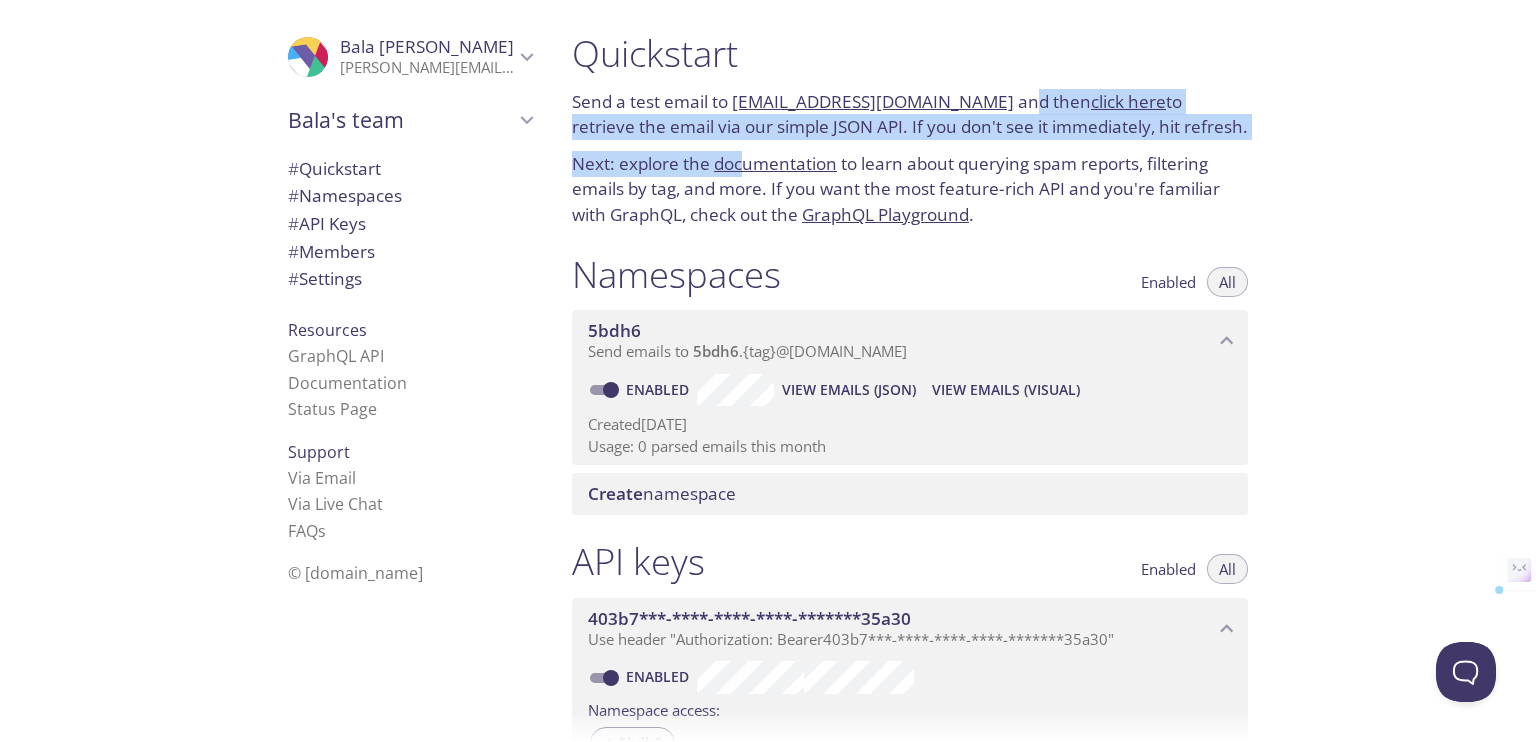drag, startPoint x: 1009, startPoint y: 99, endPoint x: 748, endPoint y: 153, distance: 266.52768 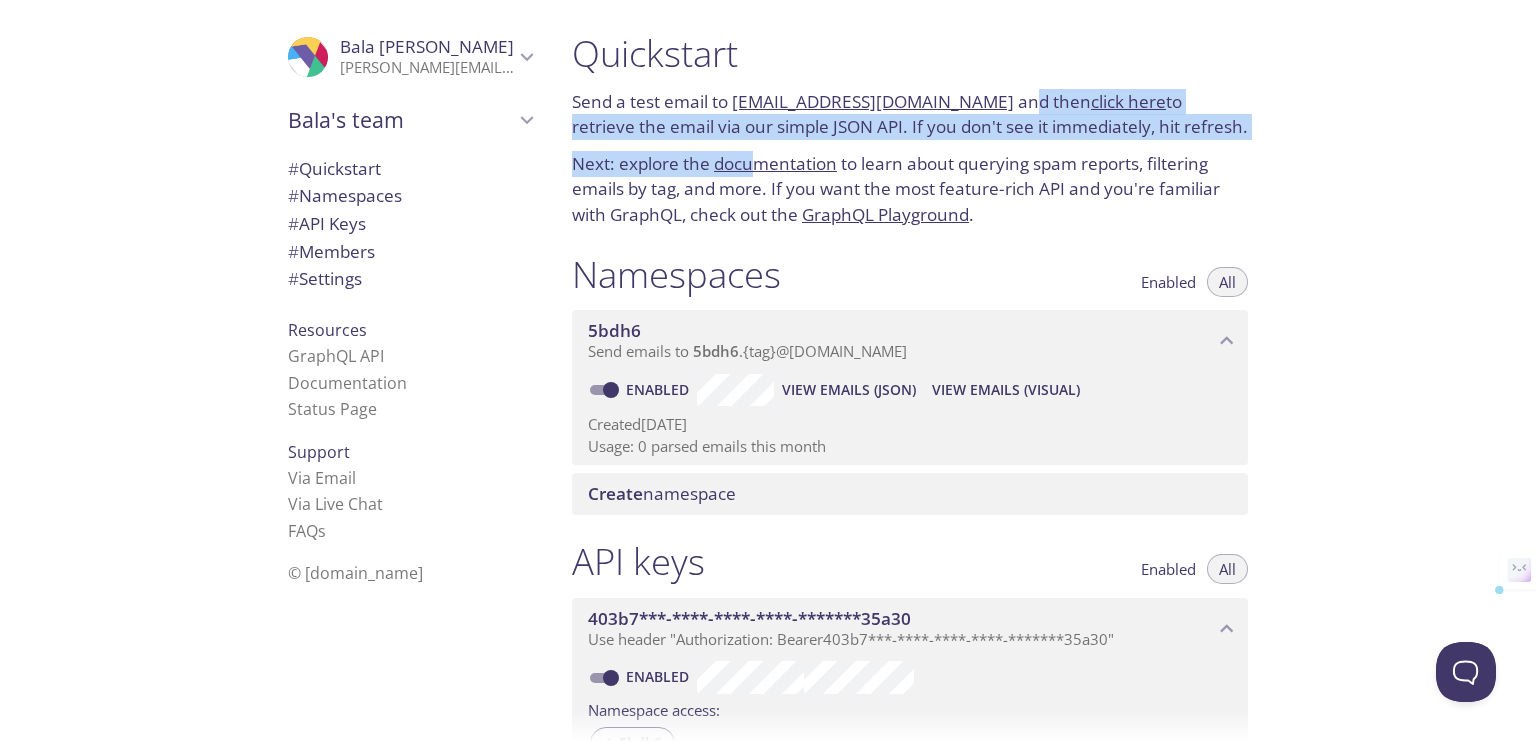 click on "documentation" at bounding box center (775, 163) 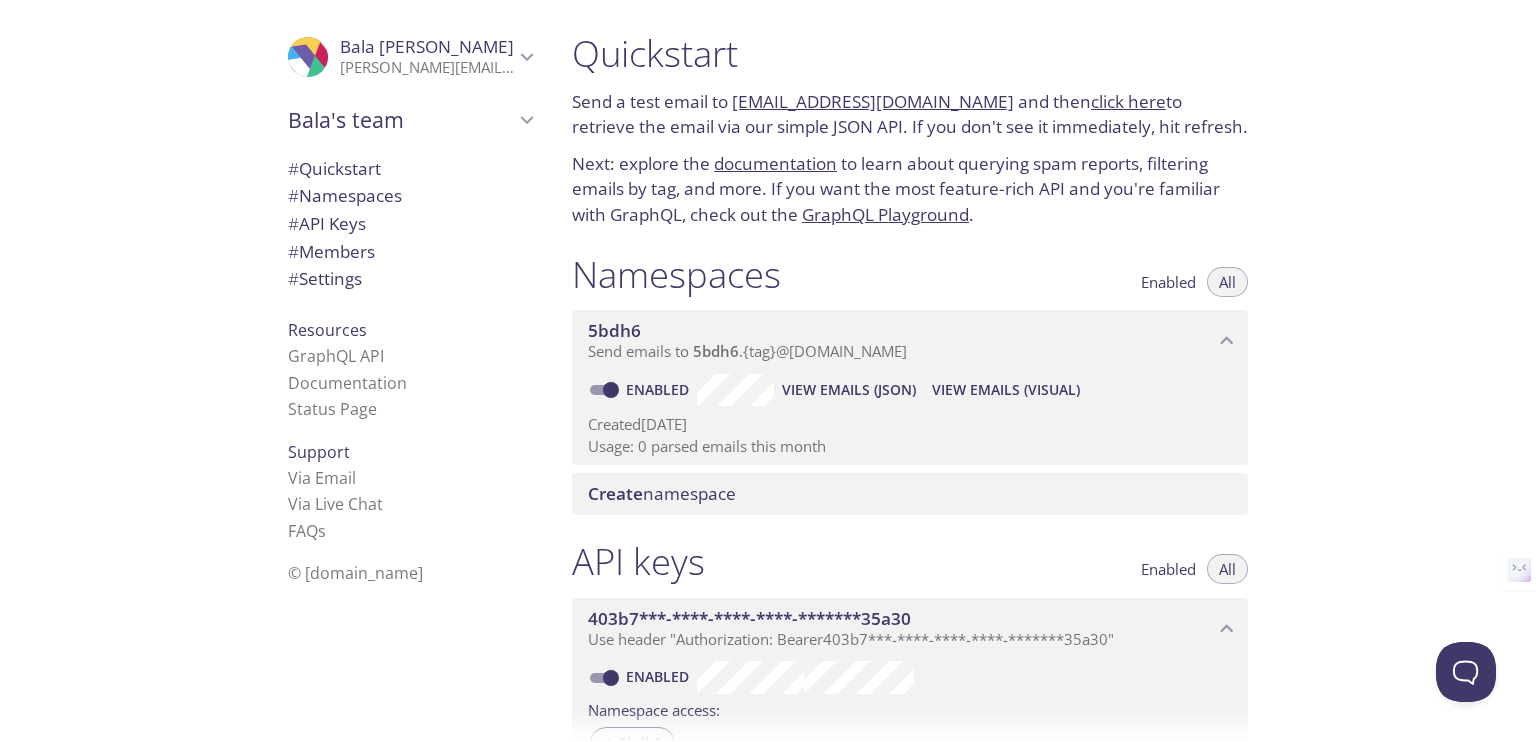 click on "Next: explore the   documentation   to learn about querying spam reports, filtering emails by tag, and more. If you want the most feature-rich API and you're familiar with GraphQL, check out the   GraphQL Playground ." at bounding box center [910, 189] 